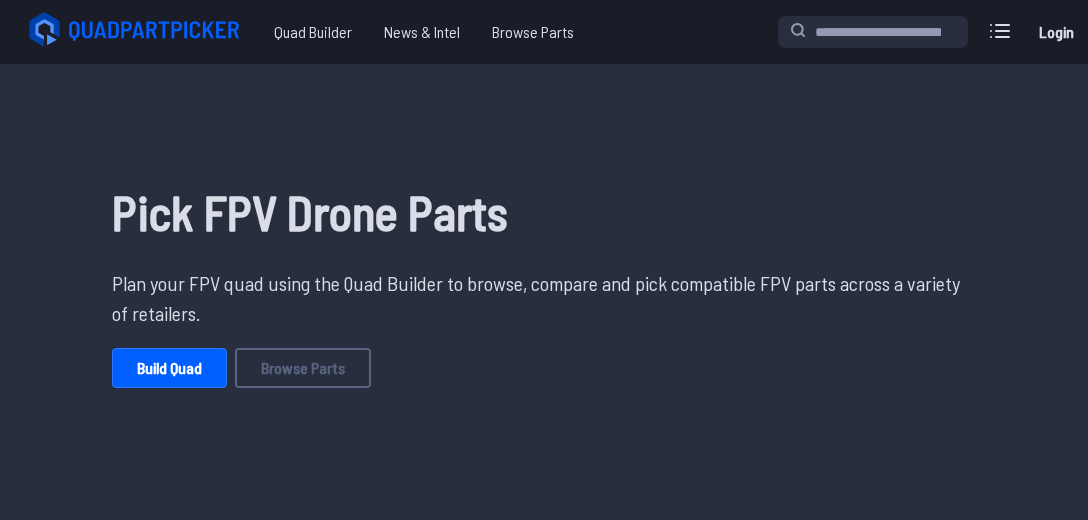 scroll, scrollTop: 0, scrollLeft: 0, axis: both 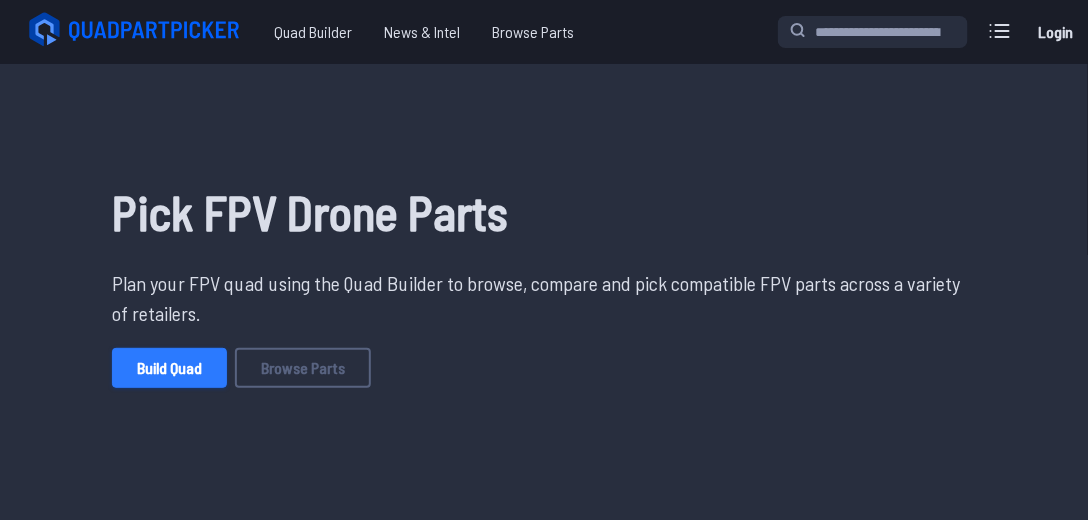 click on "Build Quad" at bounding box center (169, 368) 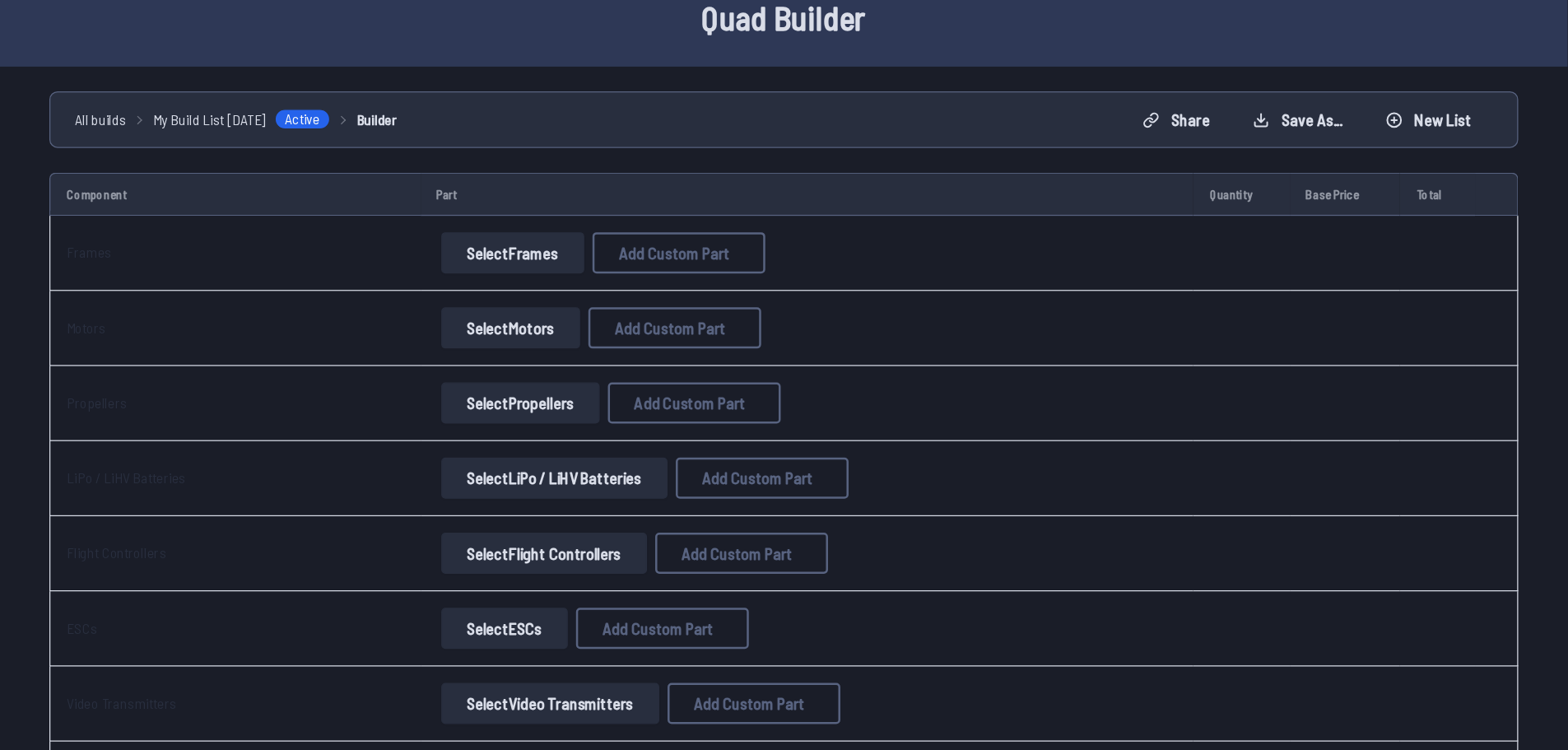 scroll, scrollTop: 78, scrollLeft: 0, axis: vertical 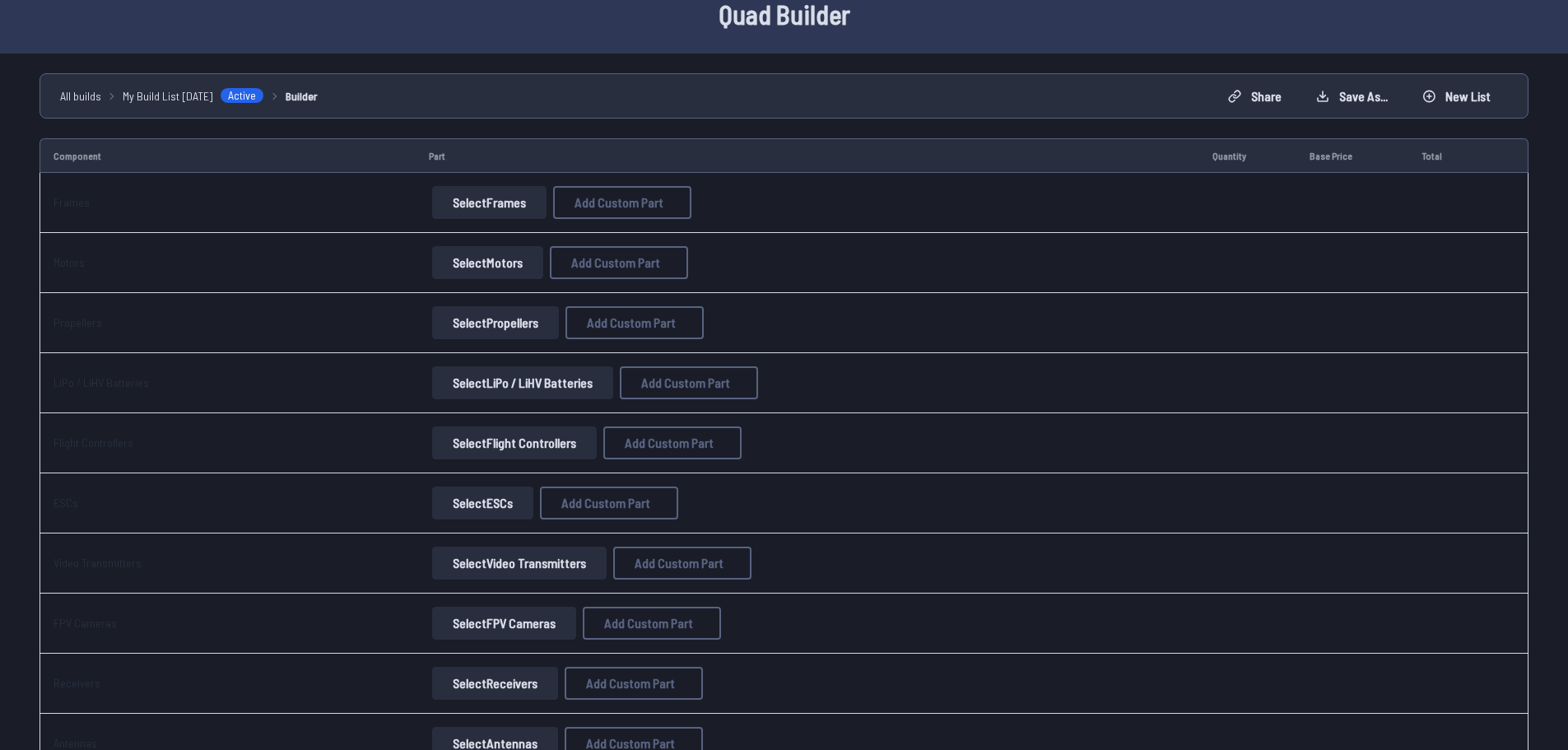 click on "Select  Frames" at bounding box center [489, 203] 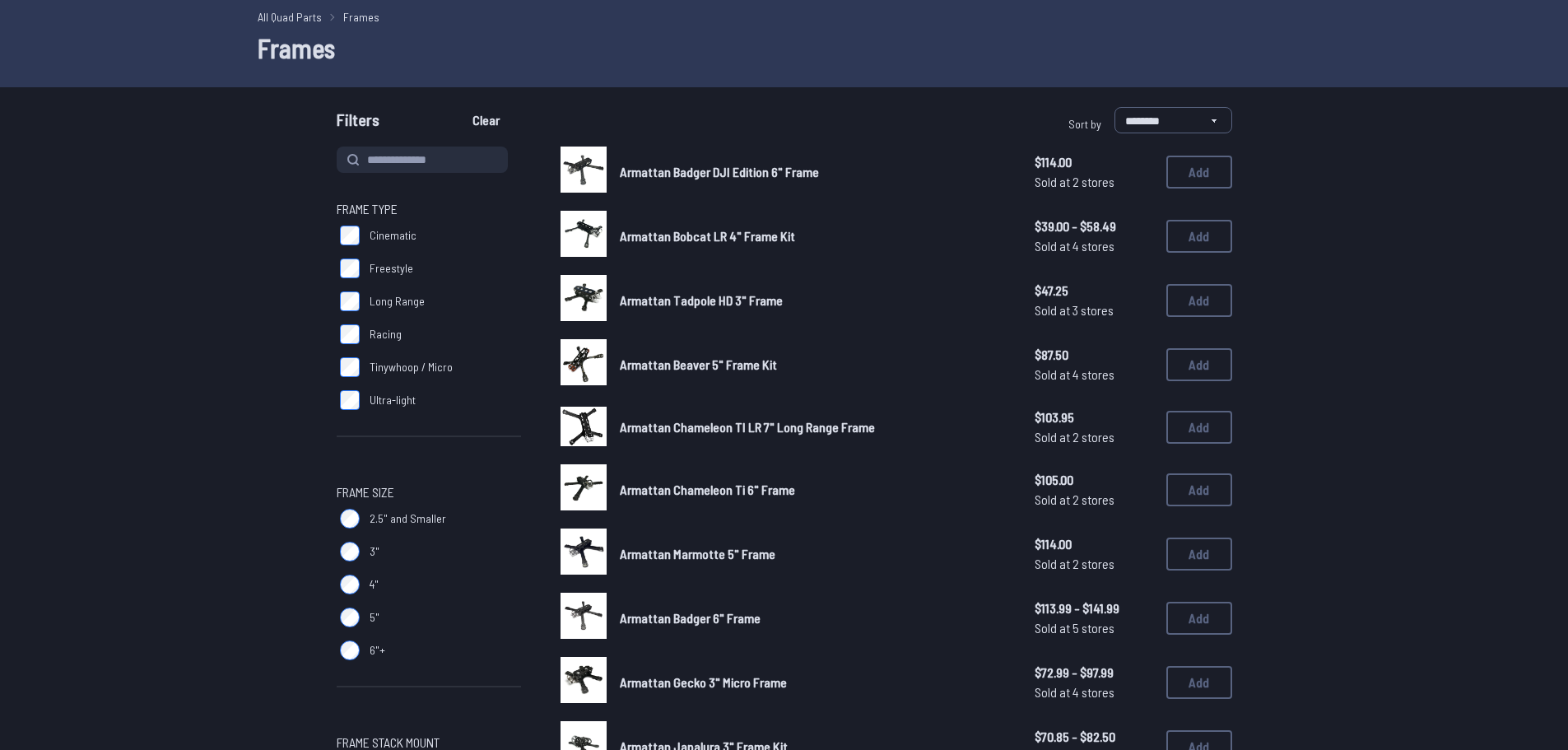 scroll, scrollTop: 26, scrollLeft: 0, axis: vertical 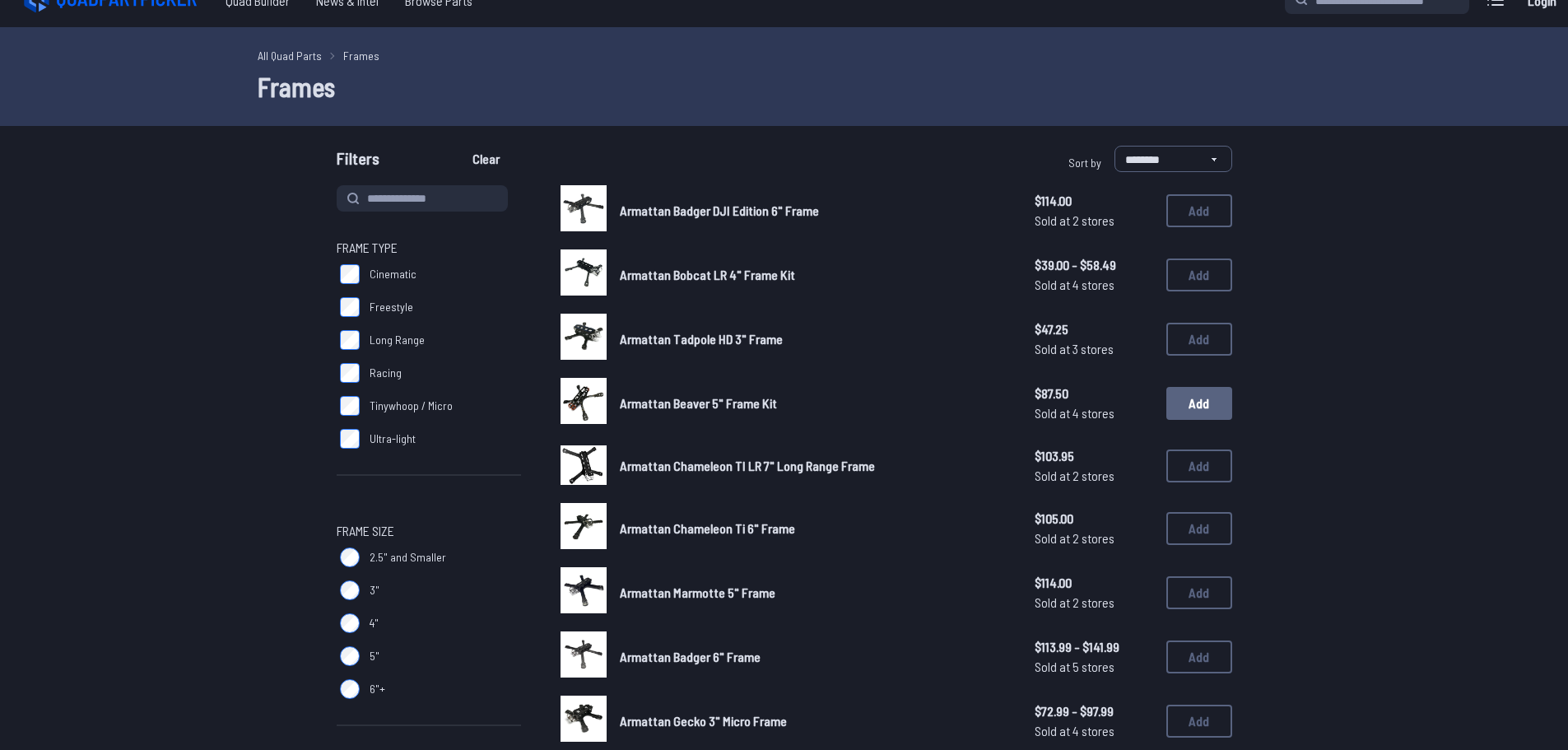 click on "Add" at bounding box center (1199, 403) 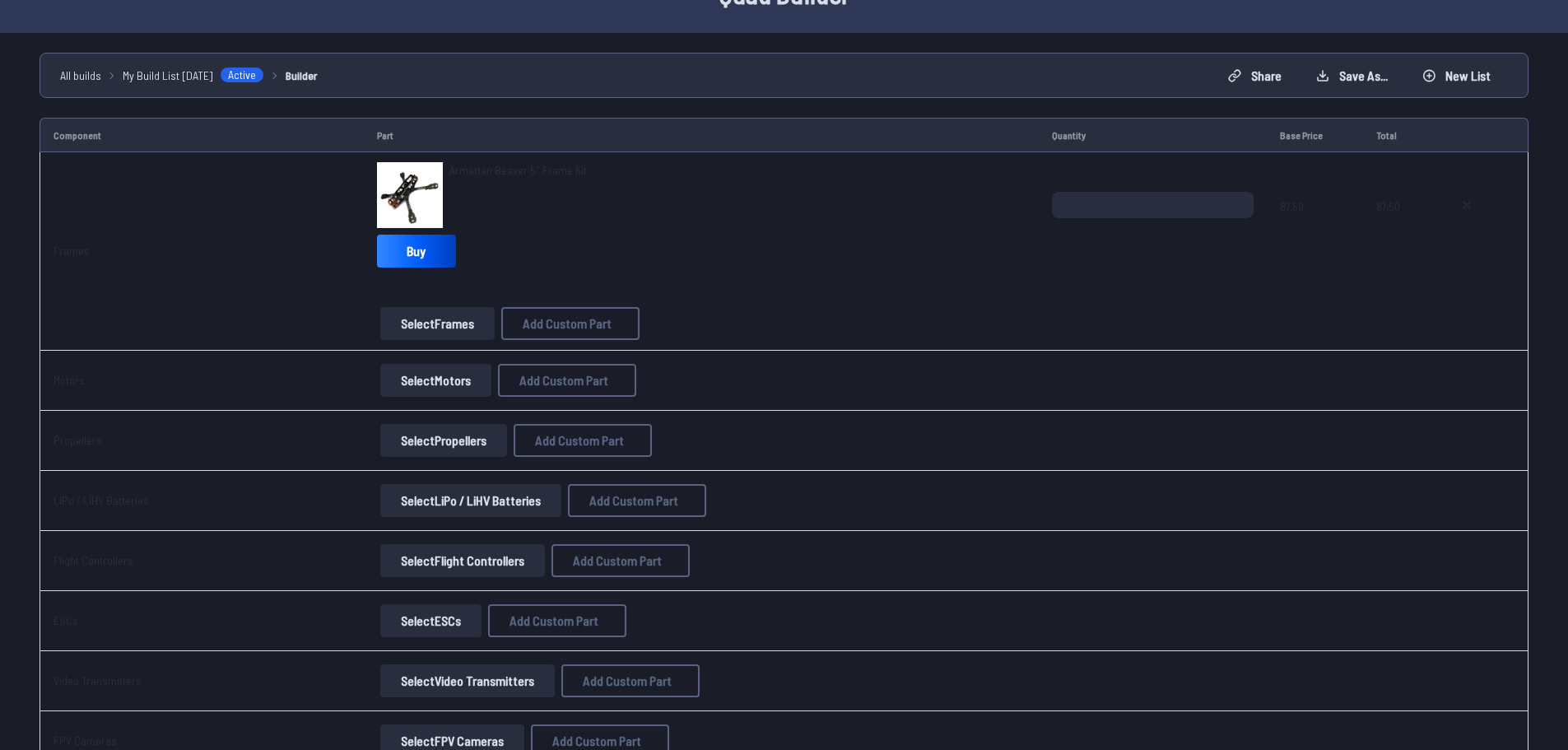 scroll, scrollTop: 137, scrollLeft: 0, axis: vertical 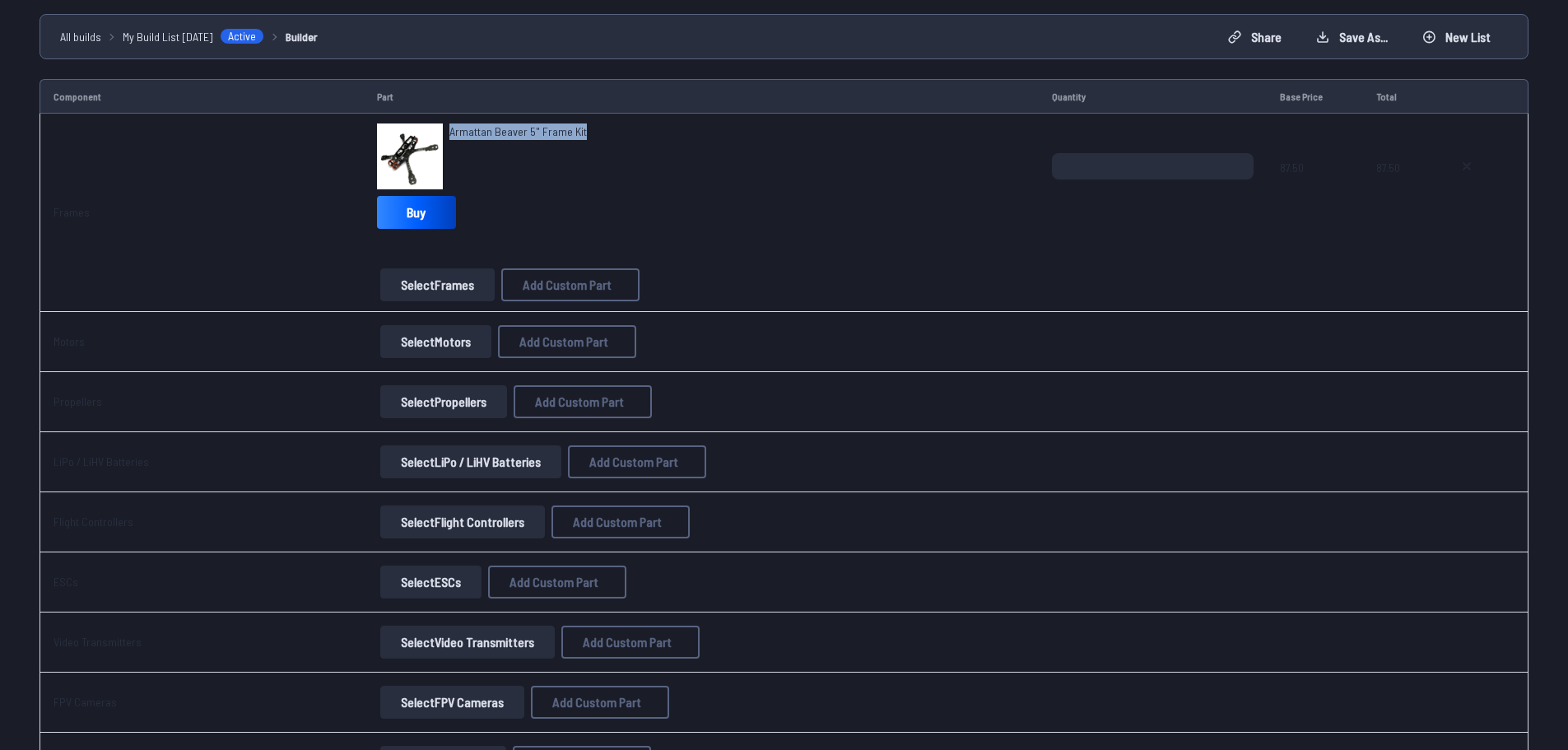 drag, startPoint x: 612, startPoint y: 146, endPoint x: 438, endPoint y: 142, distance: 174.04597 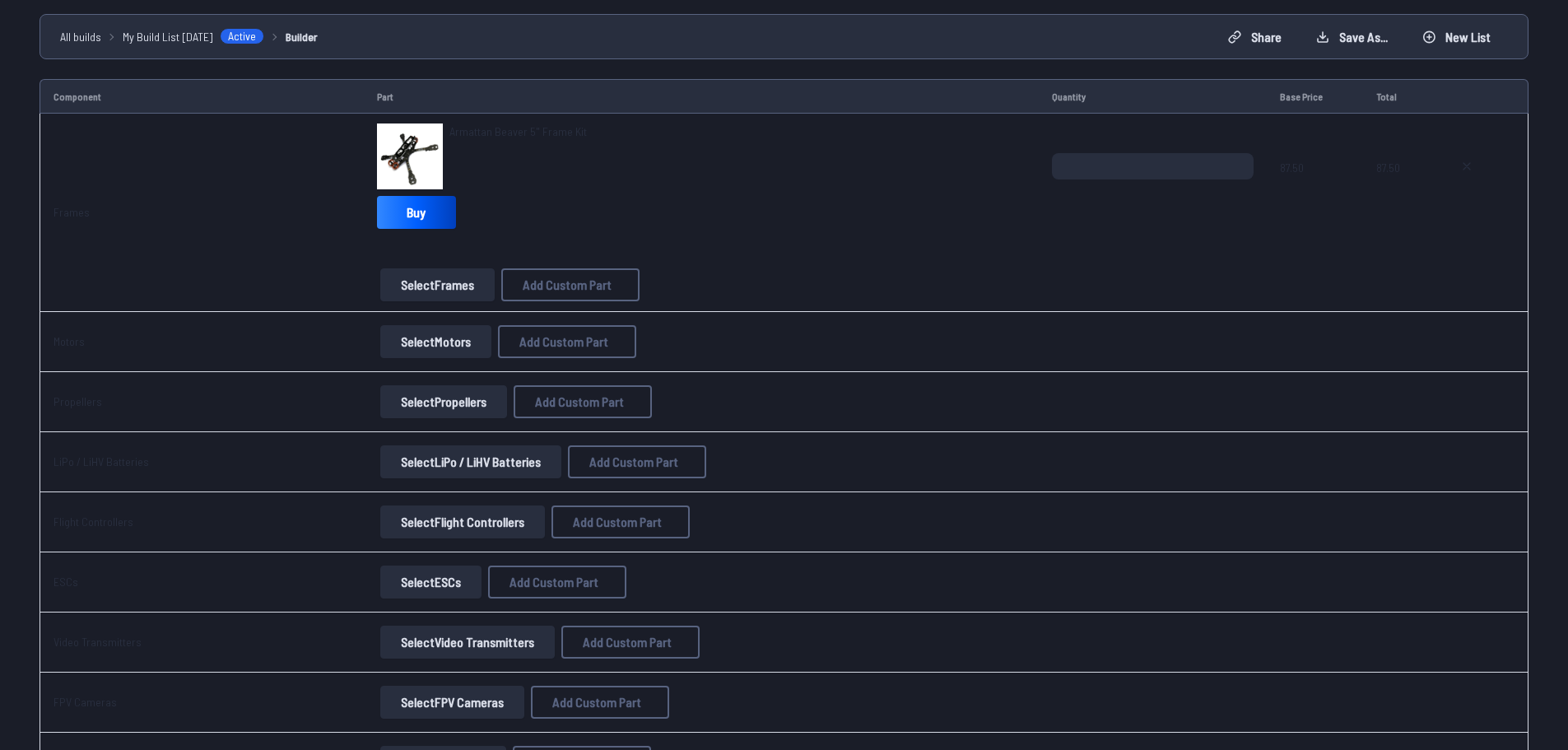 click on "Select  Motors Add Custom Part Add Custom Part Part name* Brand / Manufacturer Price * Link Category Cancel Add Custom Part" at bounding box center [701, 342] 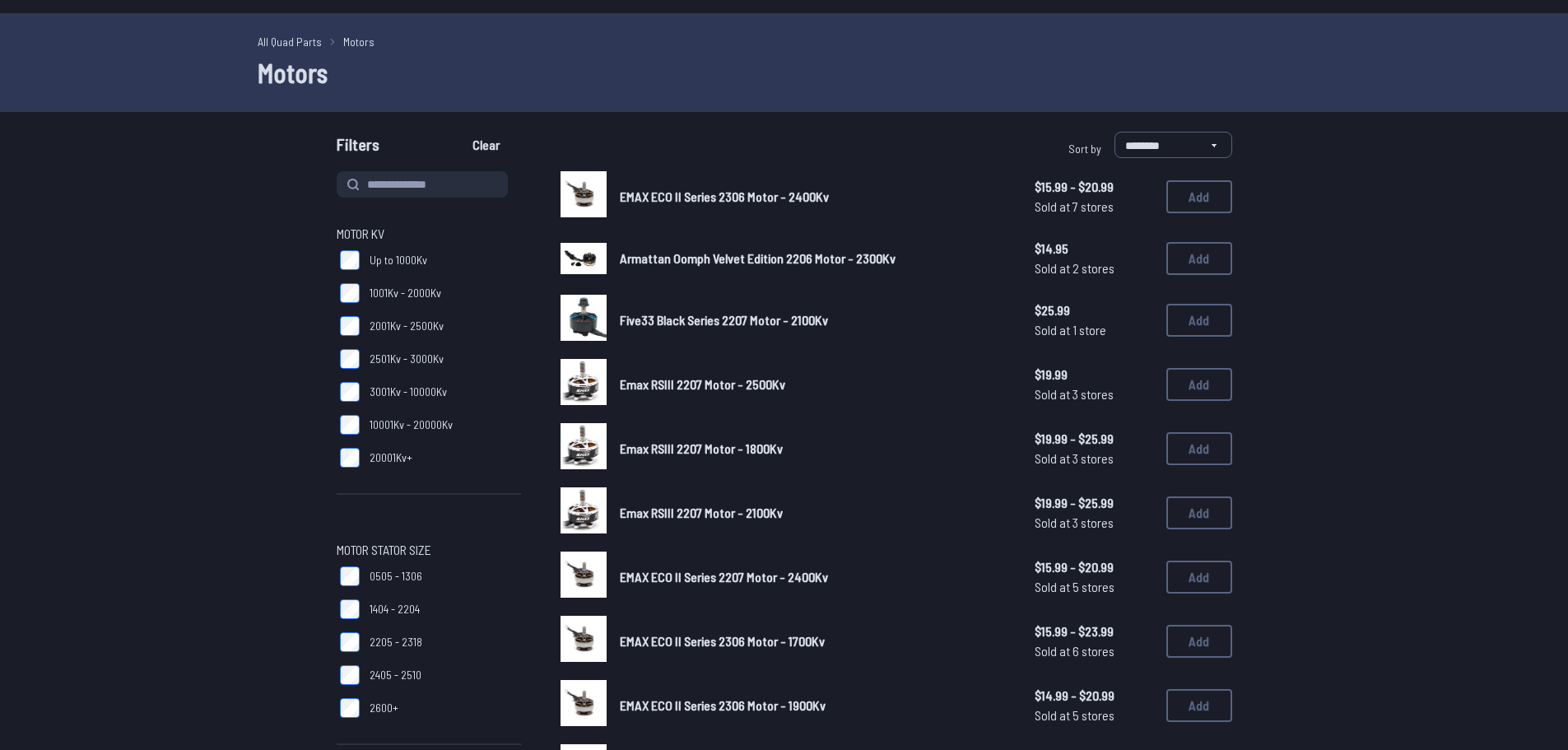 scroll, scrollTop: 0, scrollLeft: 0, axis: both 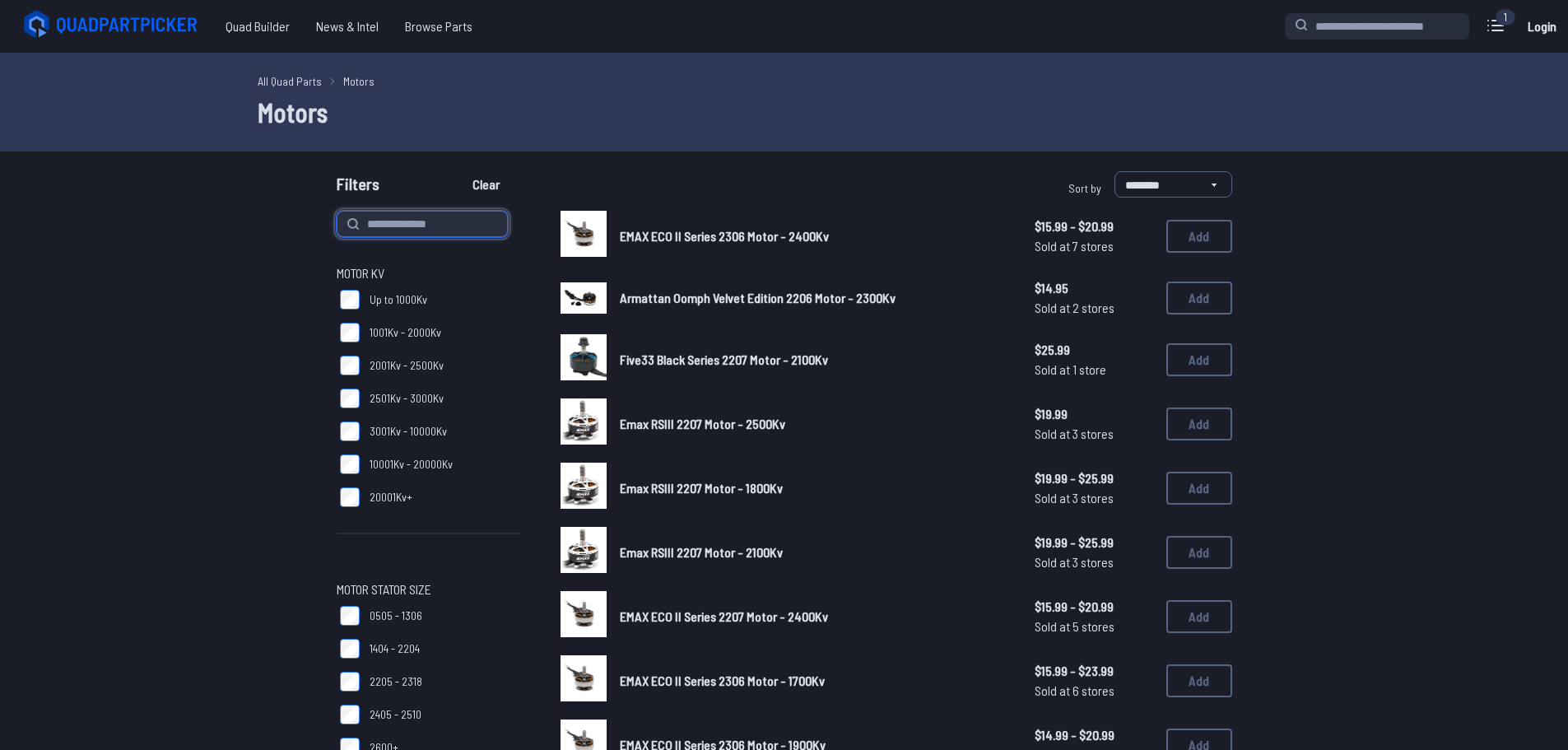 click at bounding box center [422, 224] 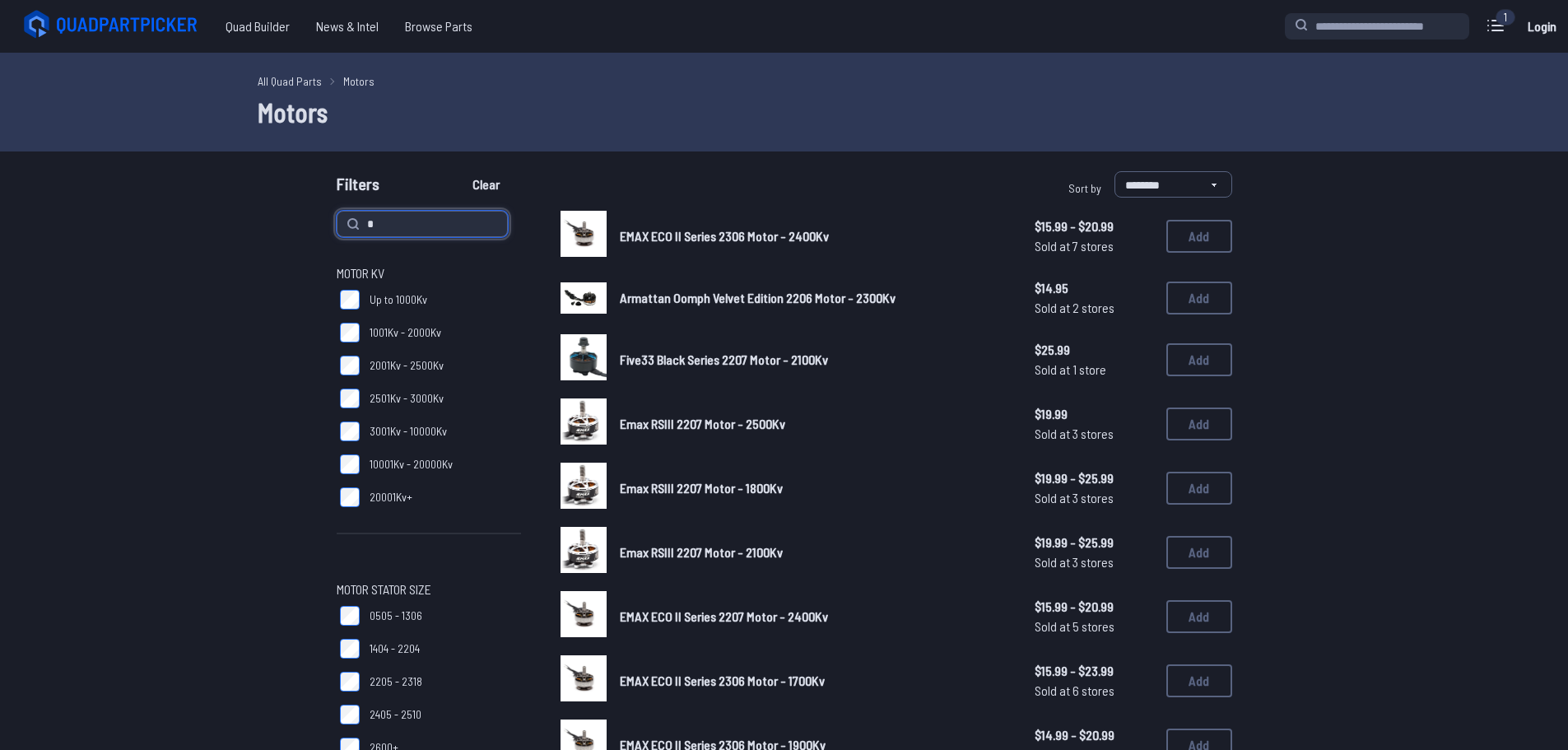 type on "*" 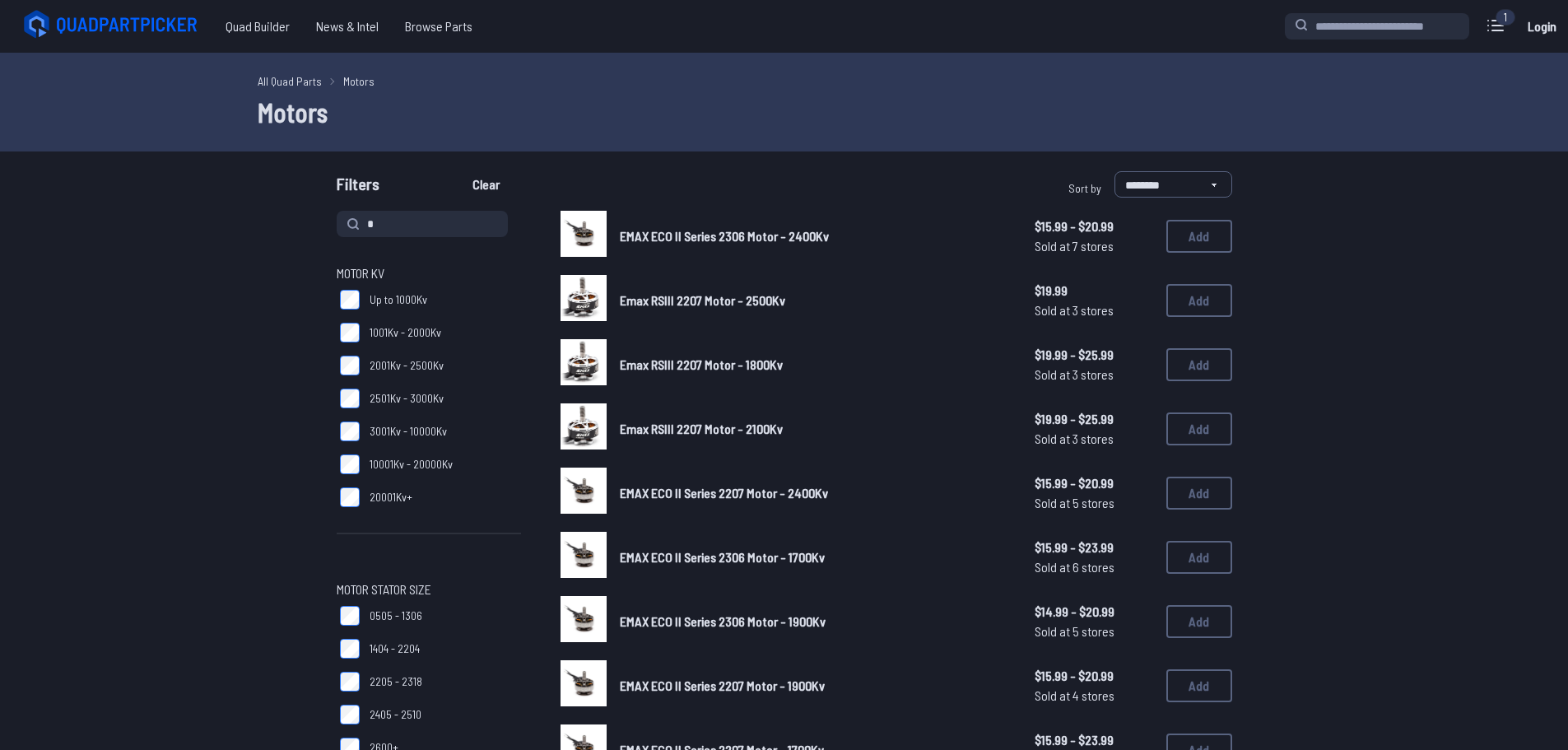 click 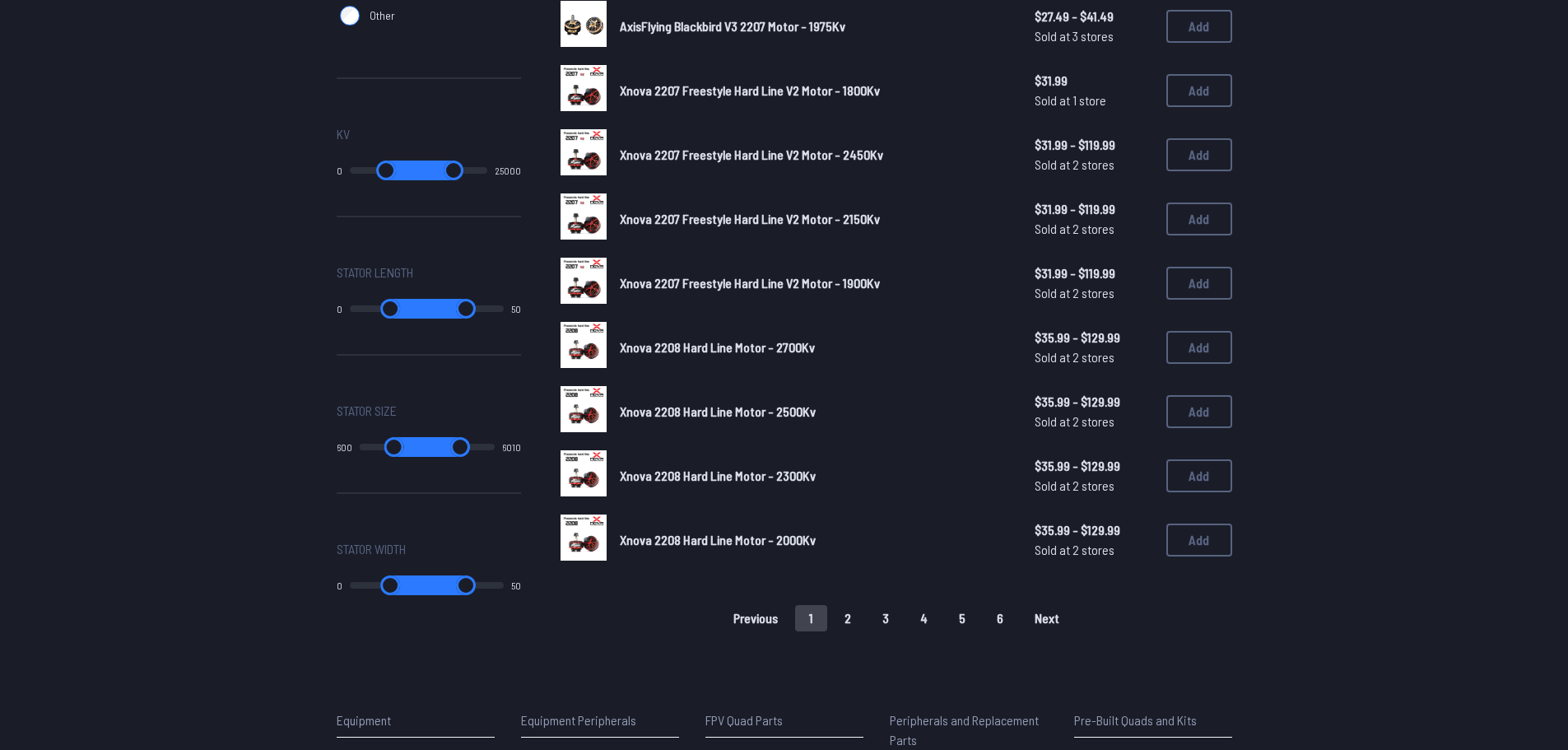 scroll, scrollTop: 961, scrollLeft: 0, axis: vertical 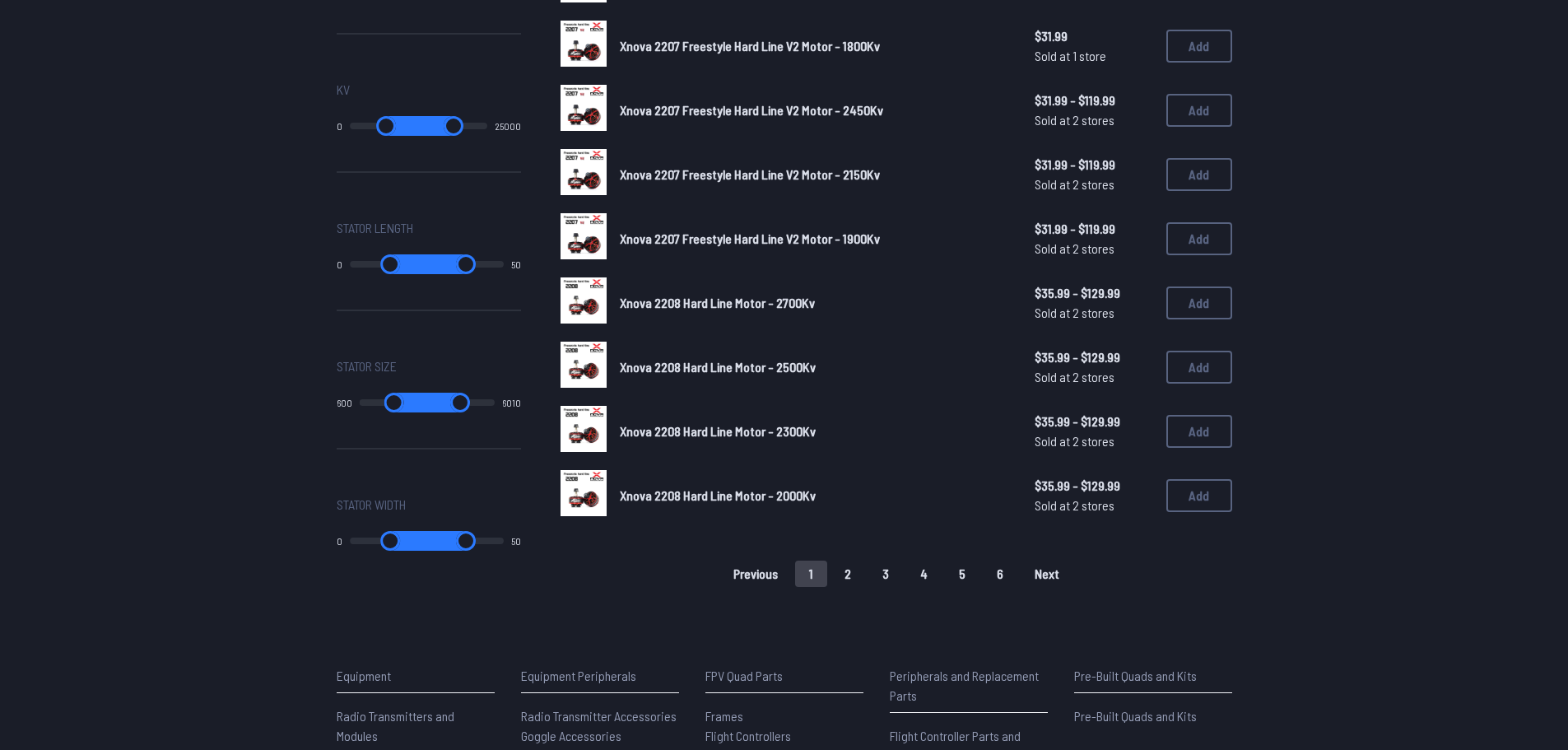 click on "2" at bounding box center (848, 574) 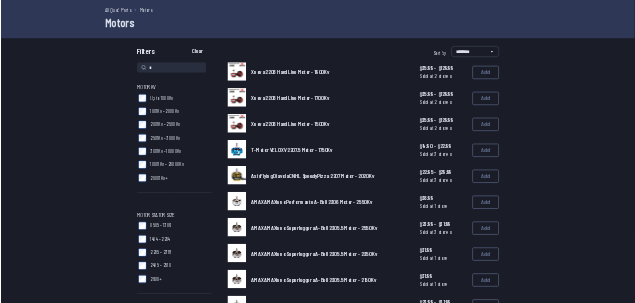 scroll, scrollTop: 0, scrollLeft: 0, axis: both 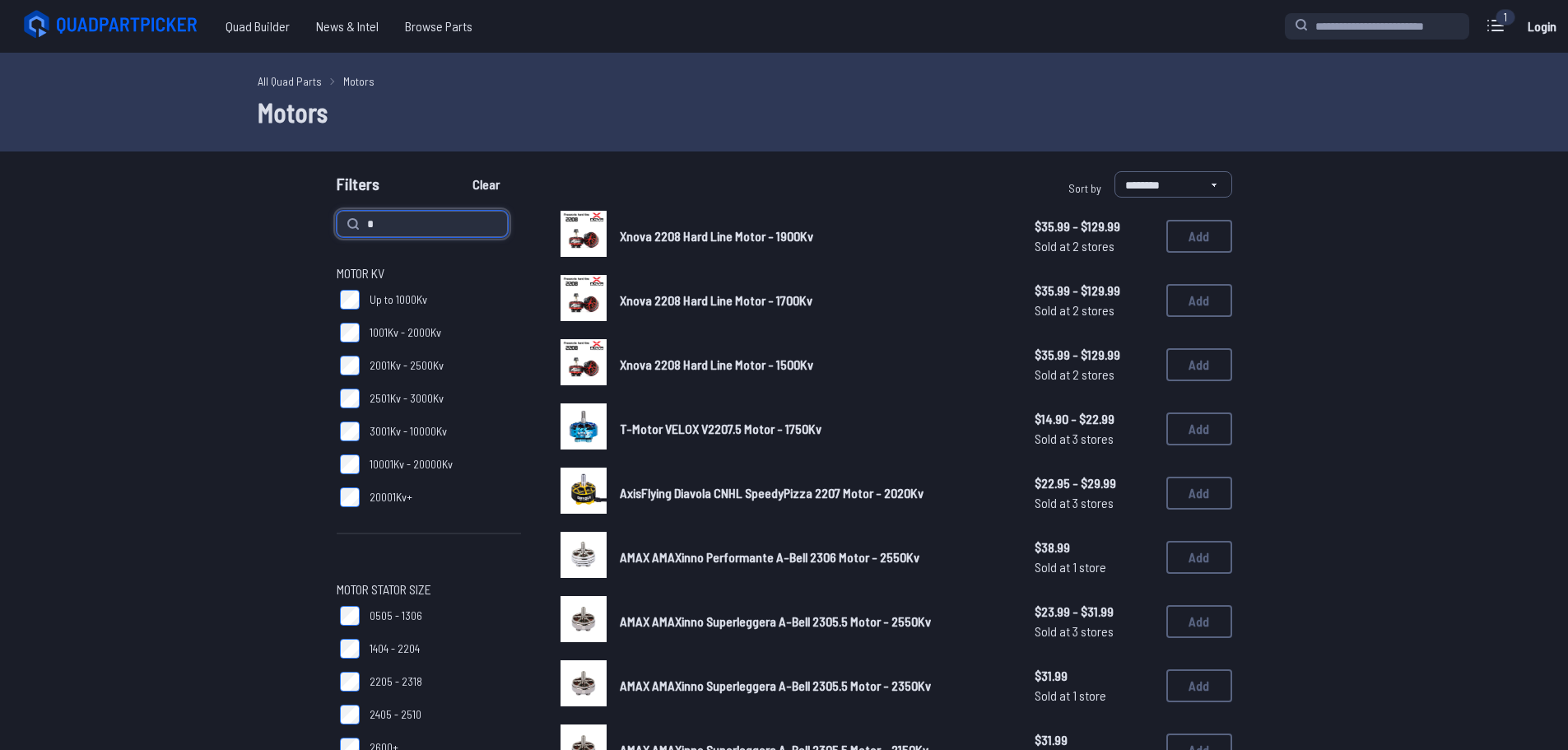 click on "*" at bounding box center [422, 224] 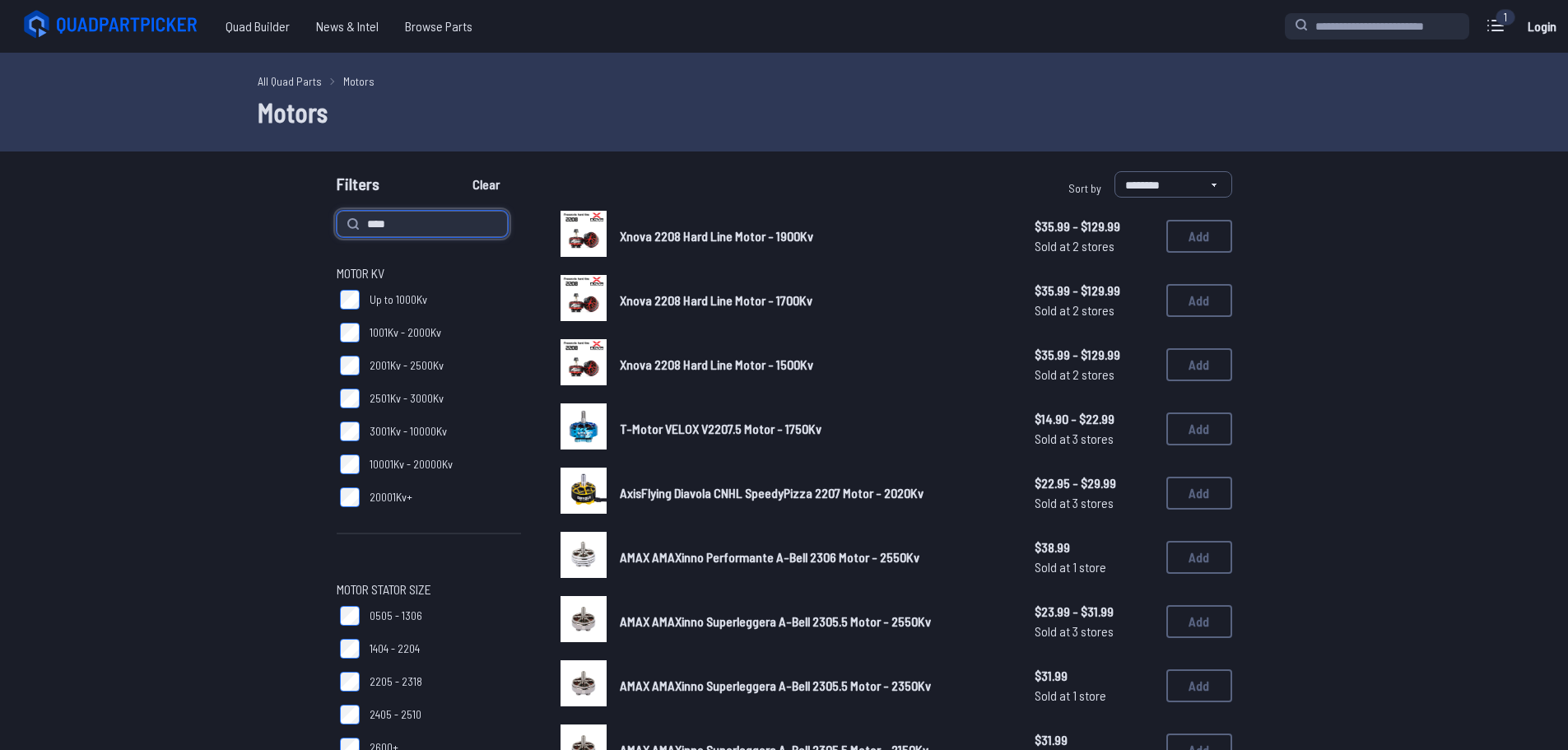 type on "****" 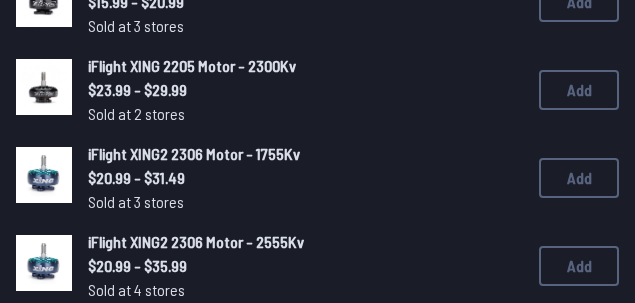 scroll, scrollTop: 389, scrollLeft: 0, axis: vertical 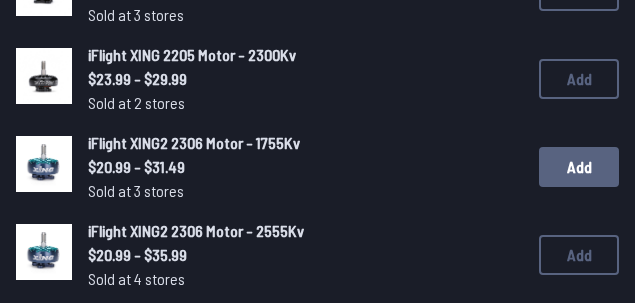 click on "Add" at bounding box center [579, 167] 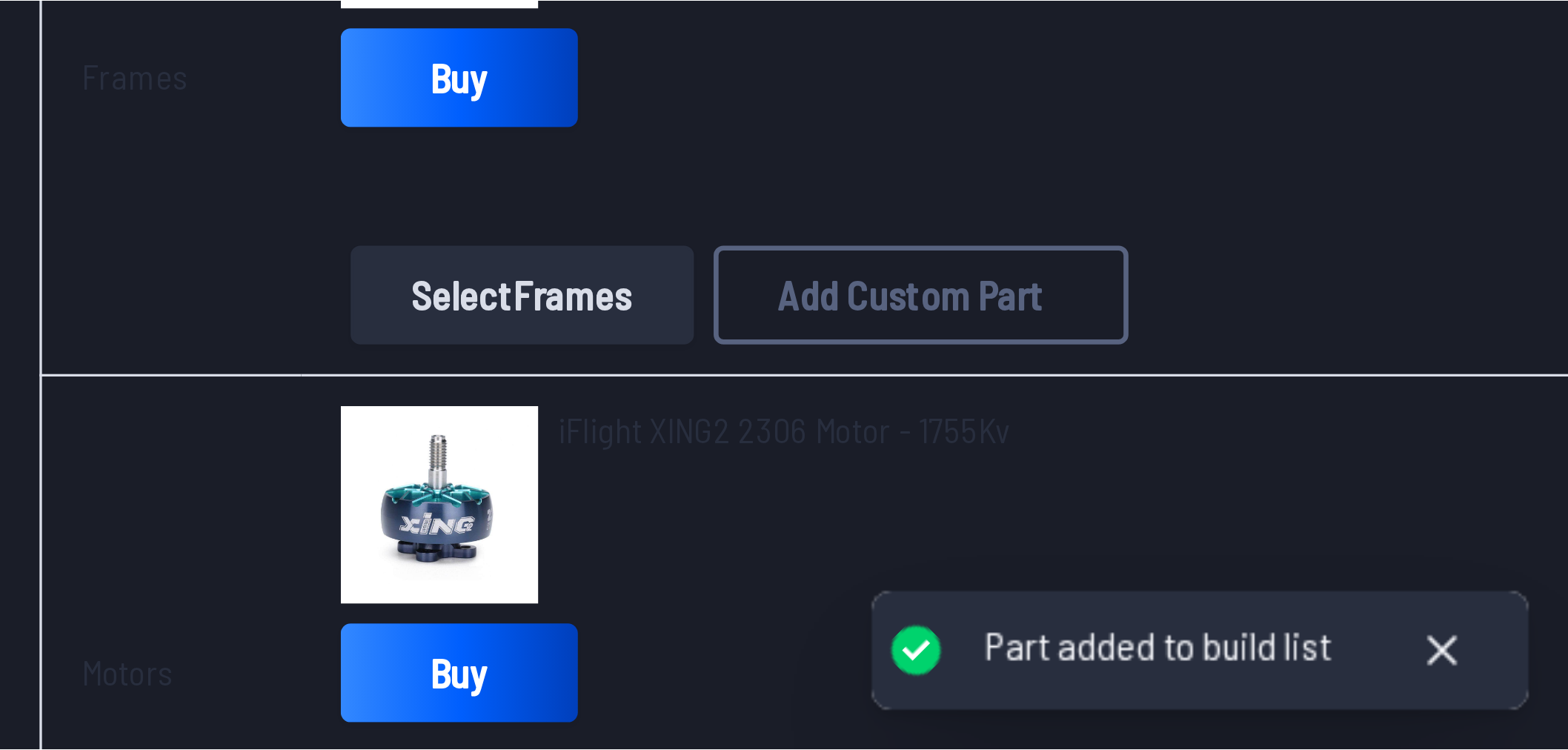 scroll, scrollTop: 0, scrollLeft: 0, axis: both 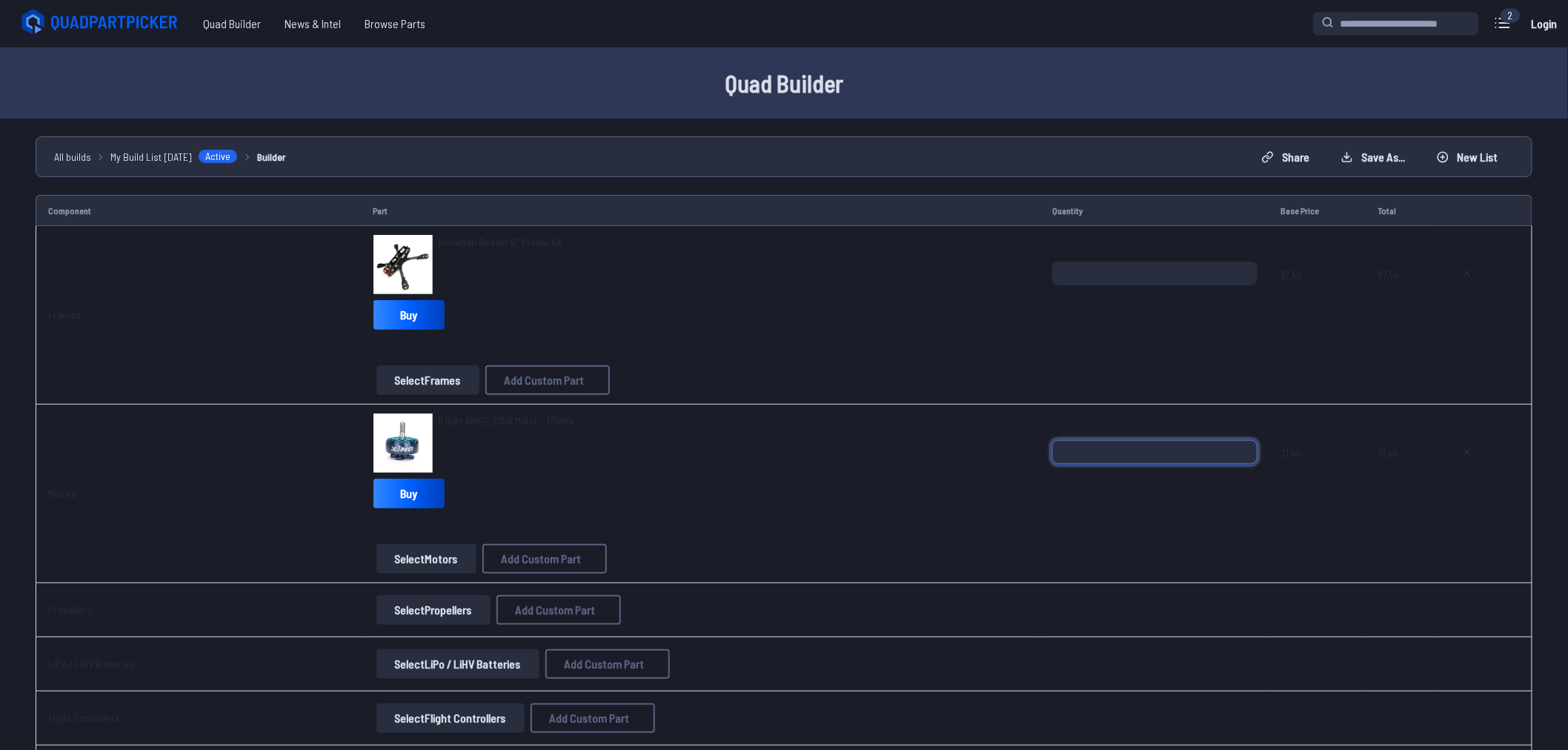 click on "*" at bounding box center [1155, 452] 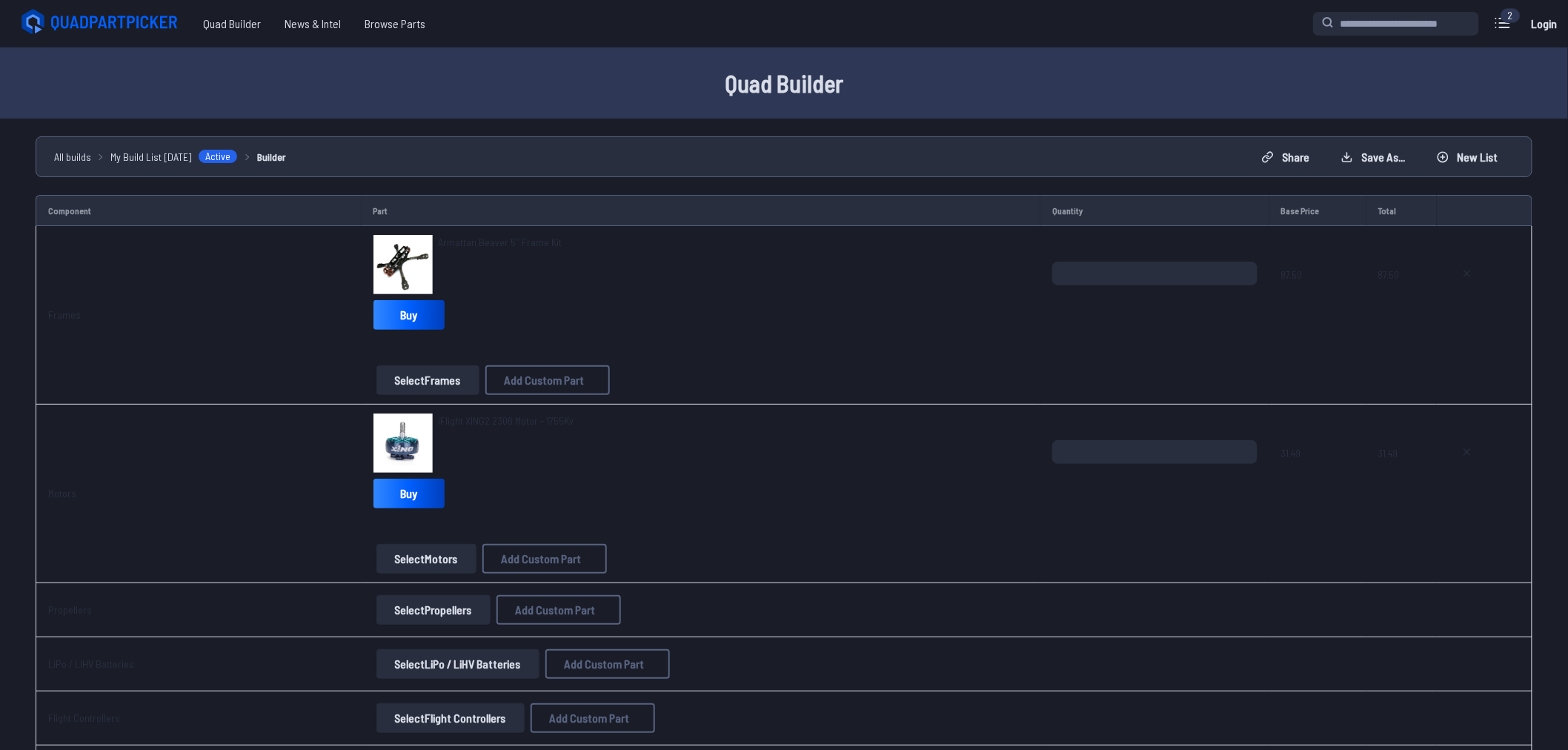 click on "iFlight XING2 2306 Motor - 1755Kv Buy Select  Motors Add Custom Part Add Custom Part Part name* Brand / Manufacturer Price * Link Category Cancel Add Custom Part" at bounding box center [701, 494] 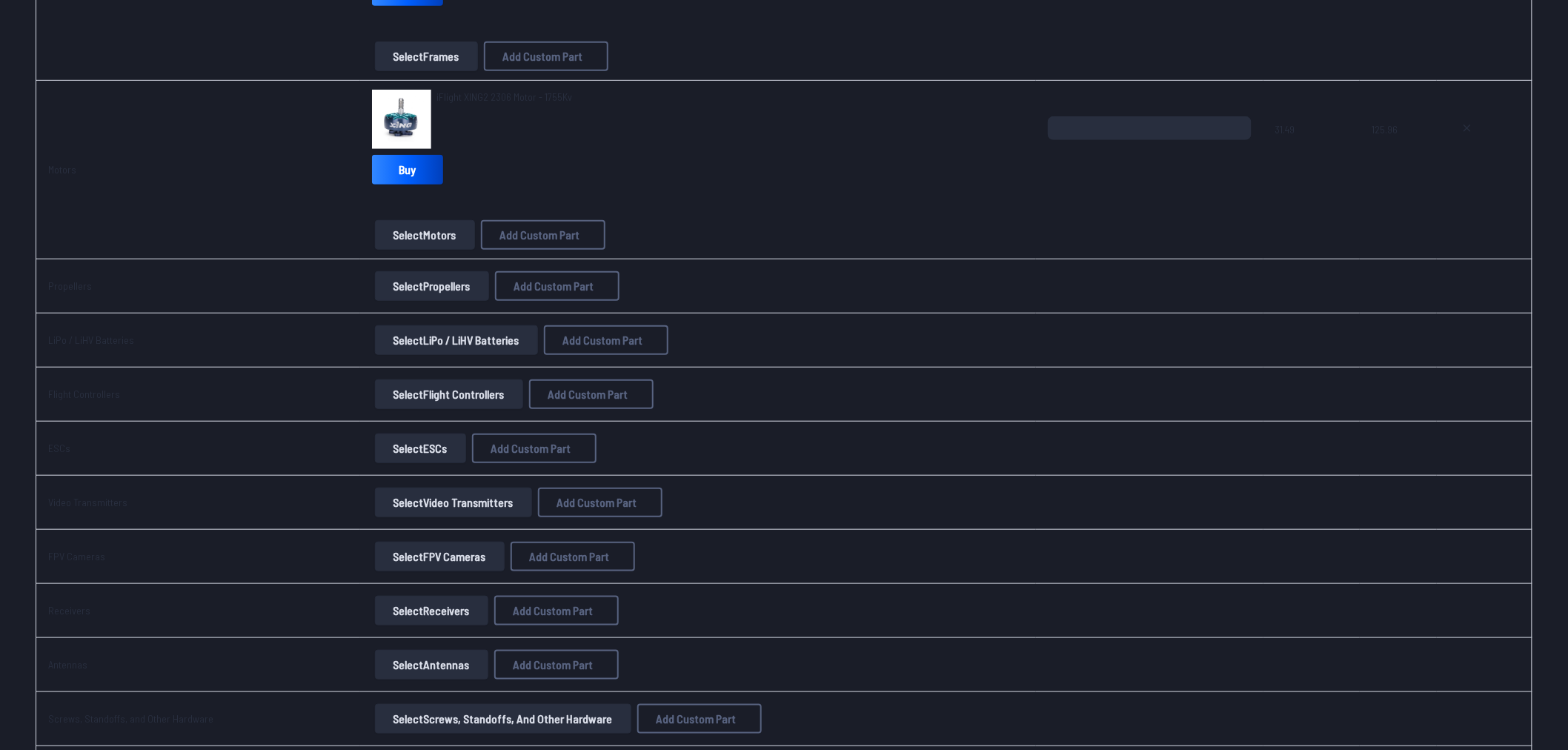 scroll, scrollTop: 411, scrollLeft: 0, axis: vertical 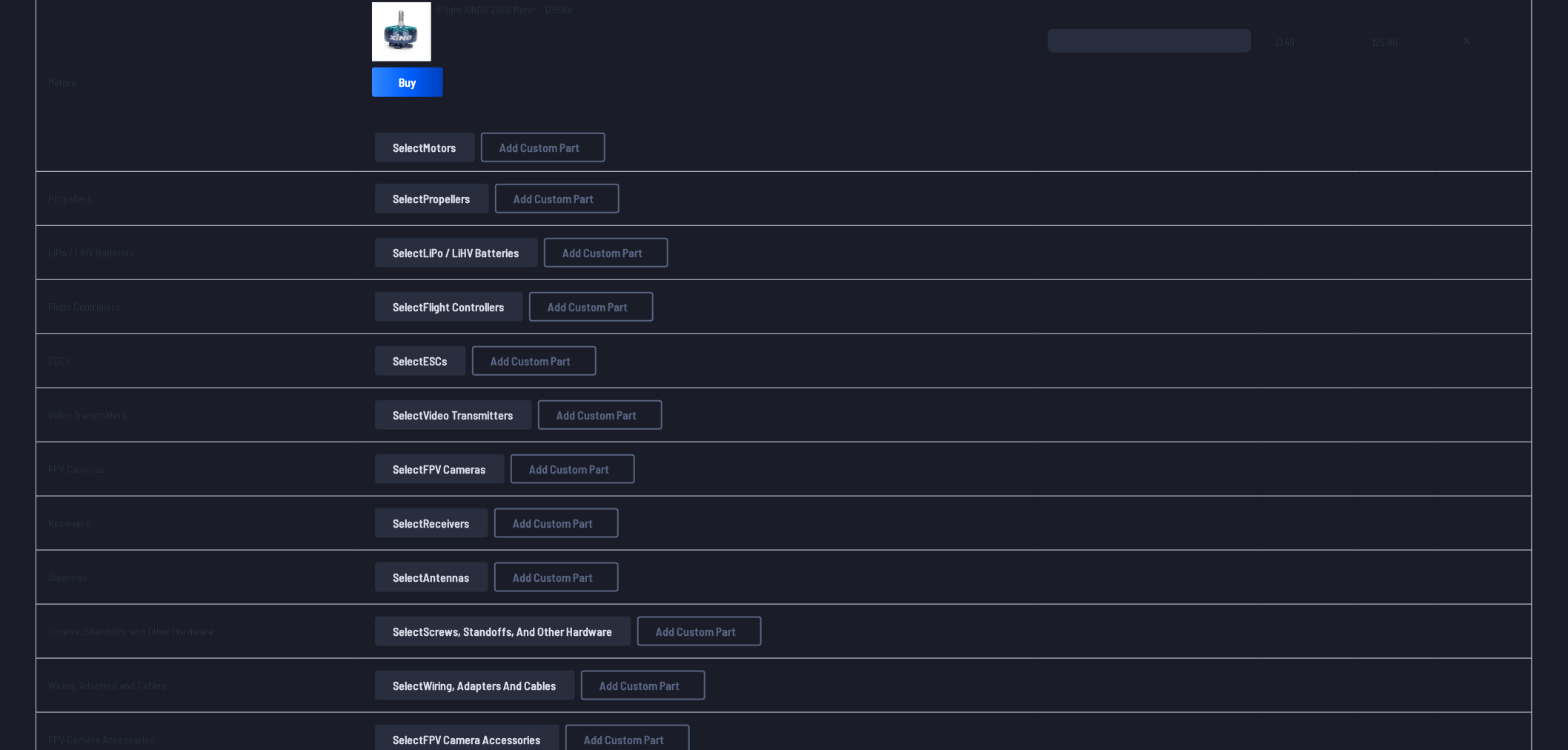 click on "Select  Propellers" at bounding box center (432, 199) 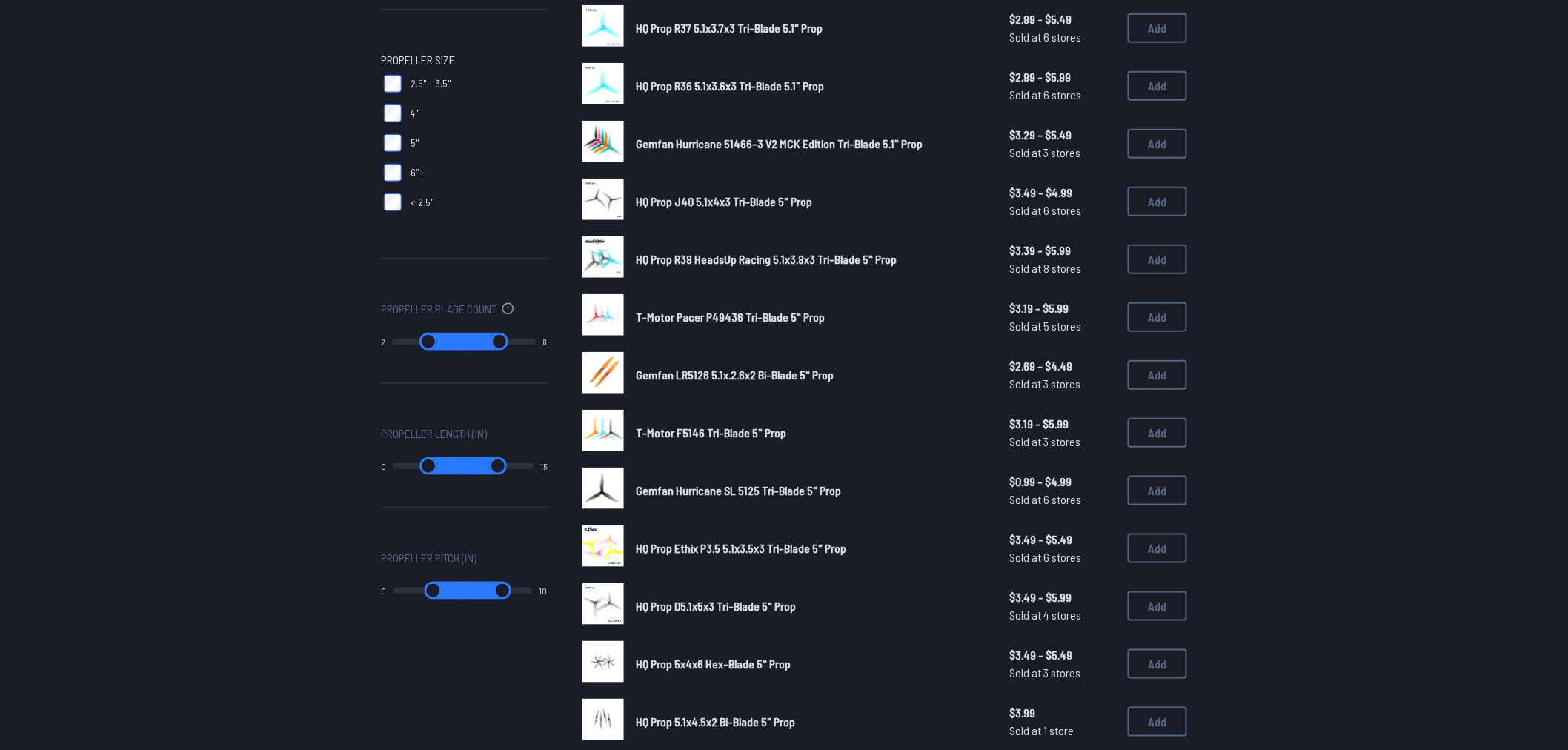 scroll, scrollTop: 0, scrollLeft: 0, axis: both 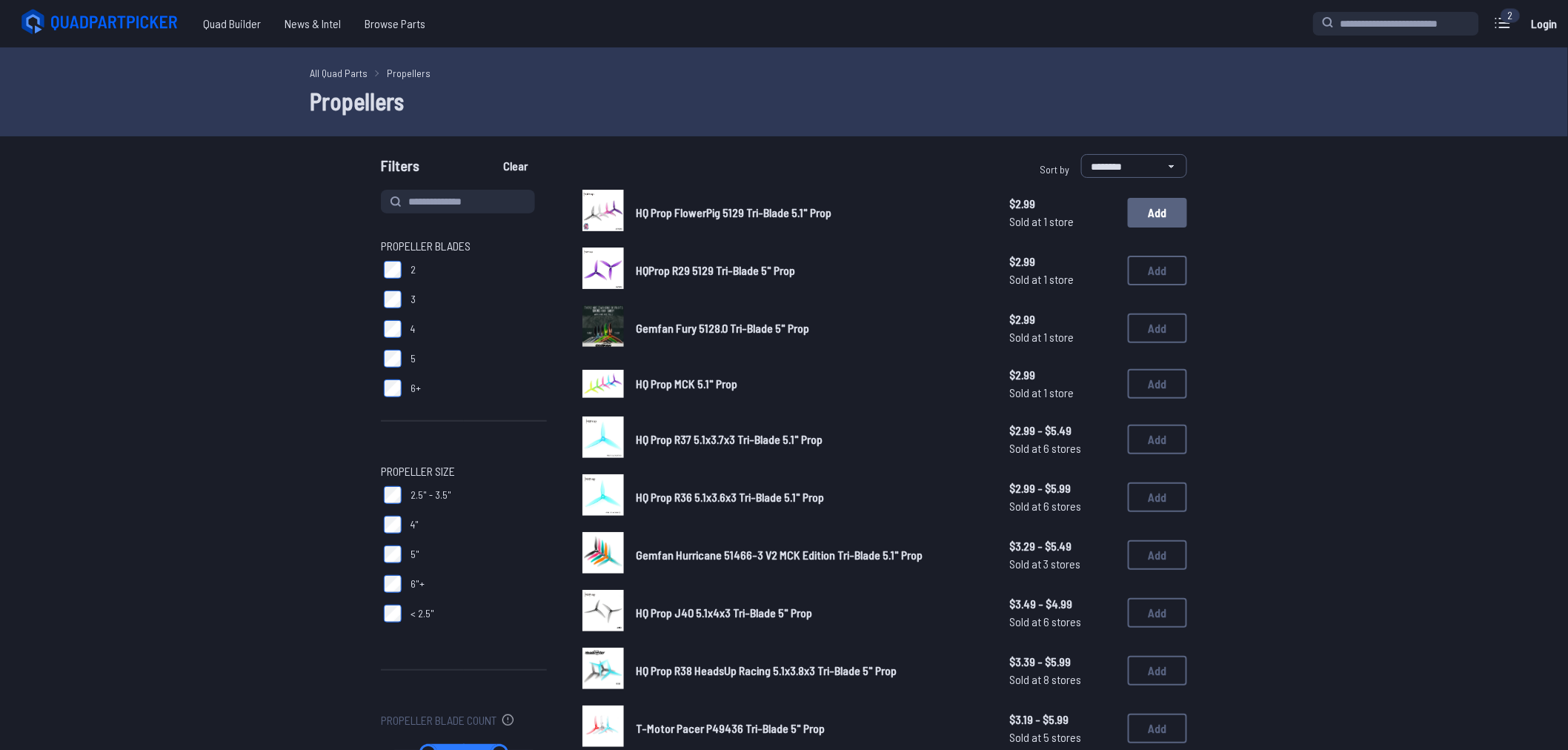 click on "Add" at bounding box center [1157, 213] 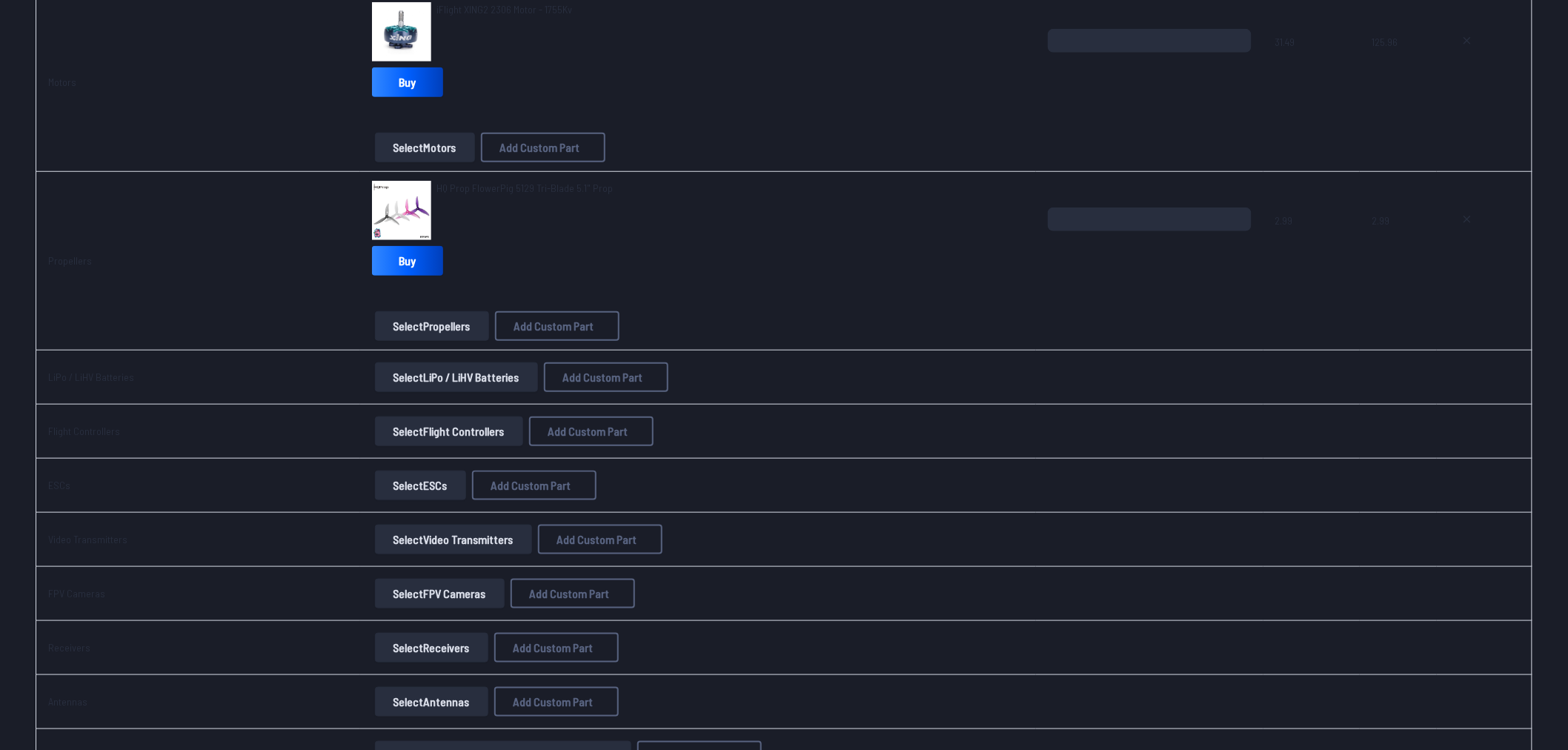 scroll, scrollTop: 549, scrollLeft: 0, axis: vertical 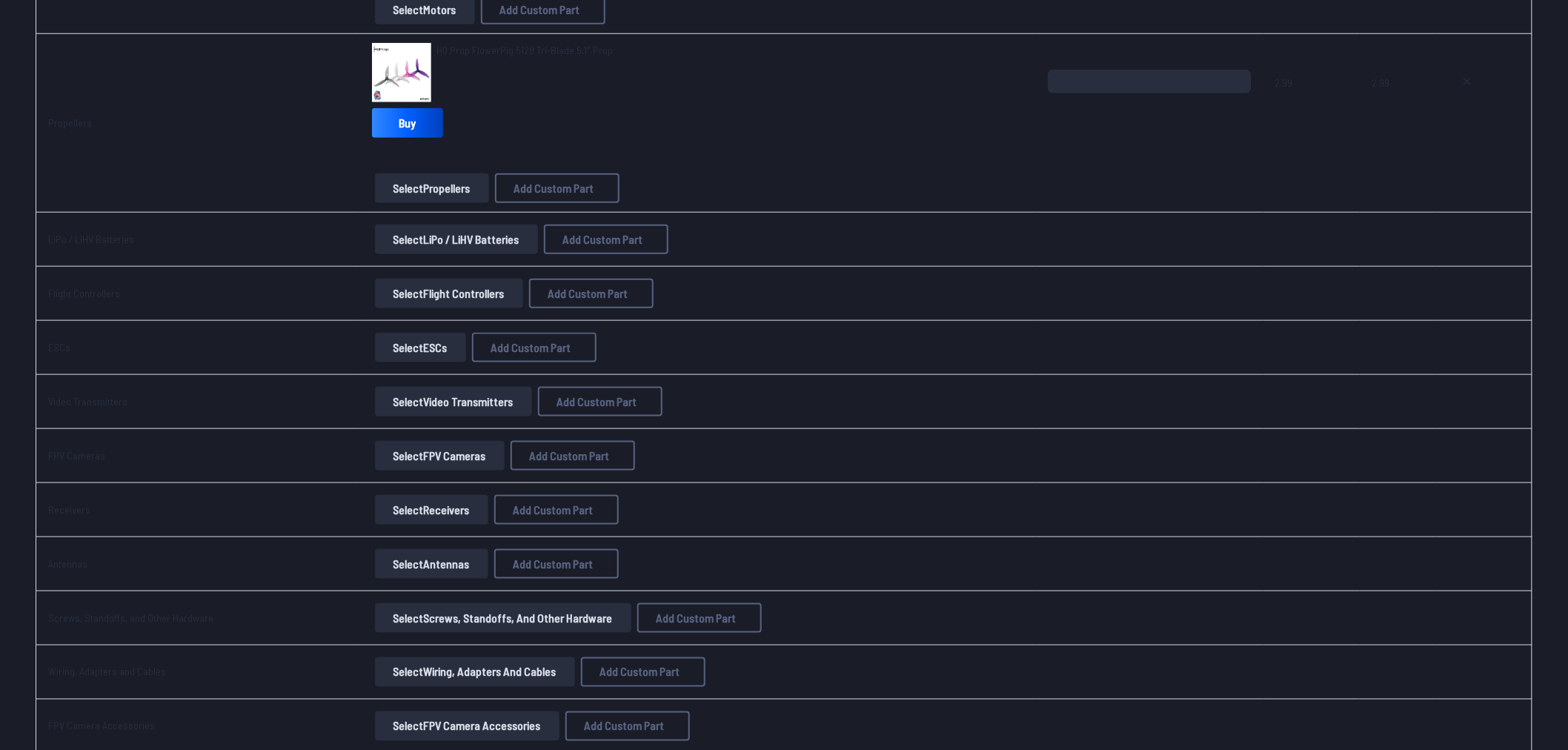 click on "Select  Flight Controllers" at bounding box center [449, 293] 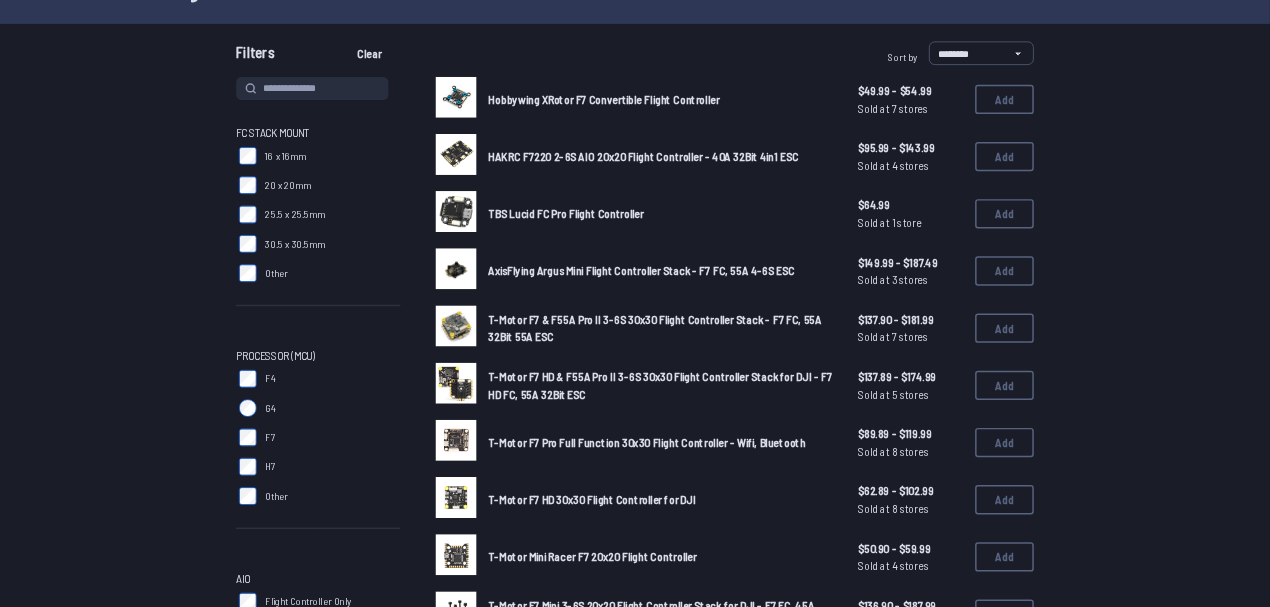 scroll, scrollTop: 0, scrollLeft: 0, axis: both 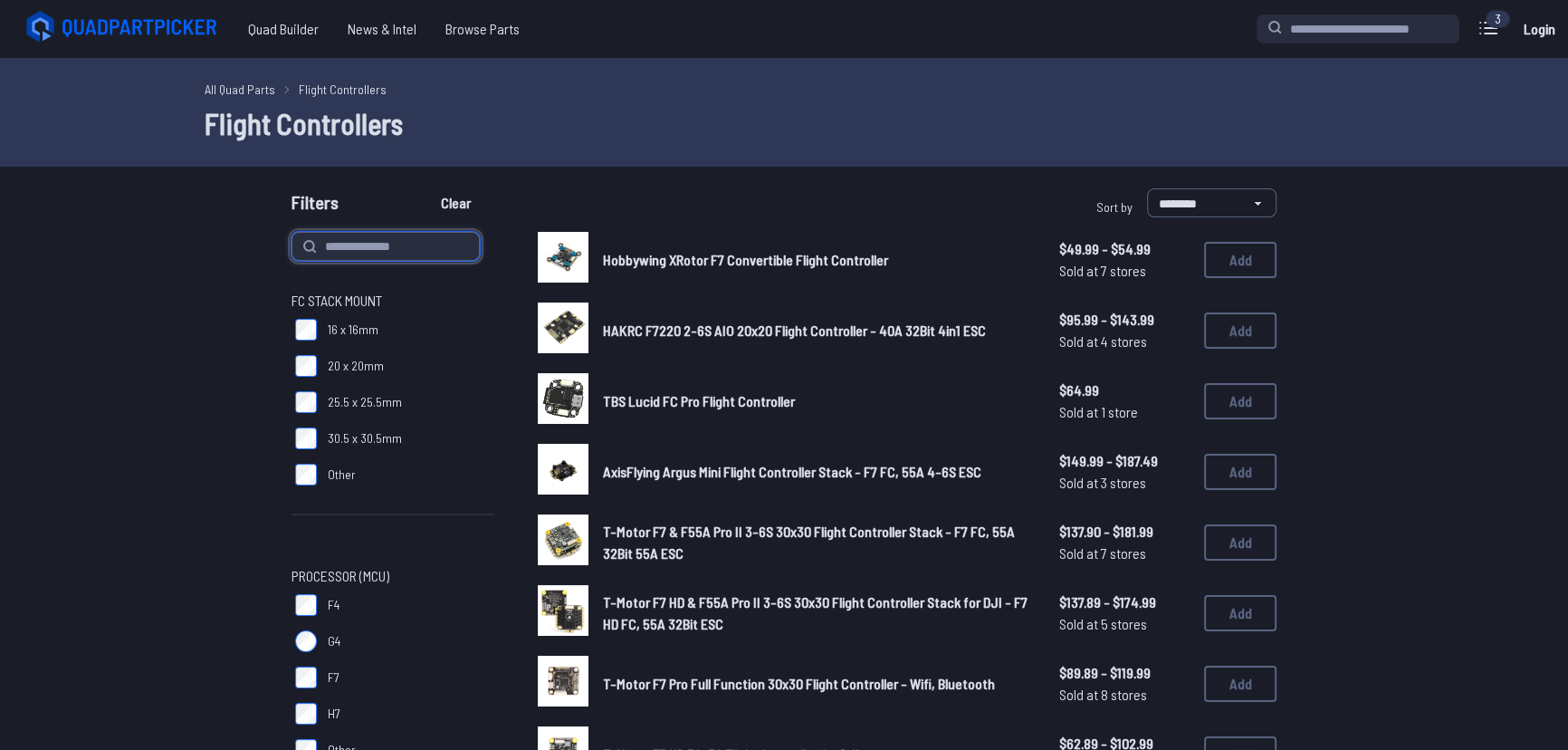 click at bounding box center (386, 246) 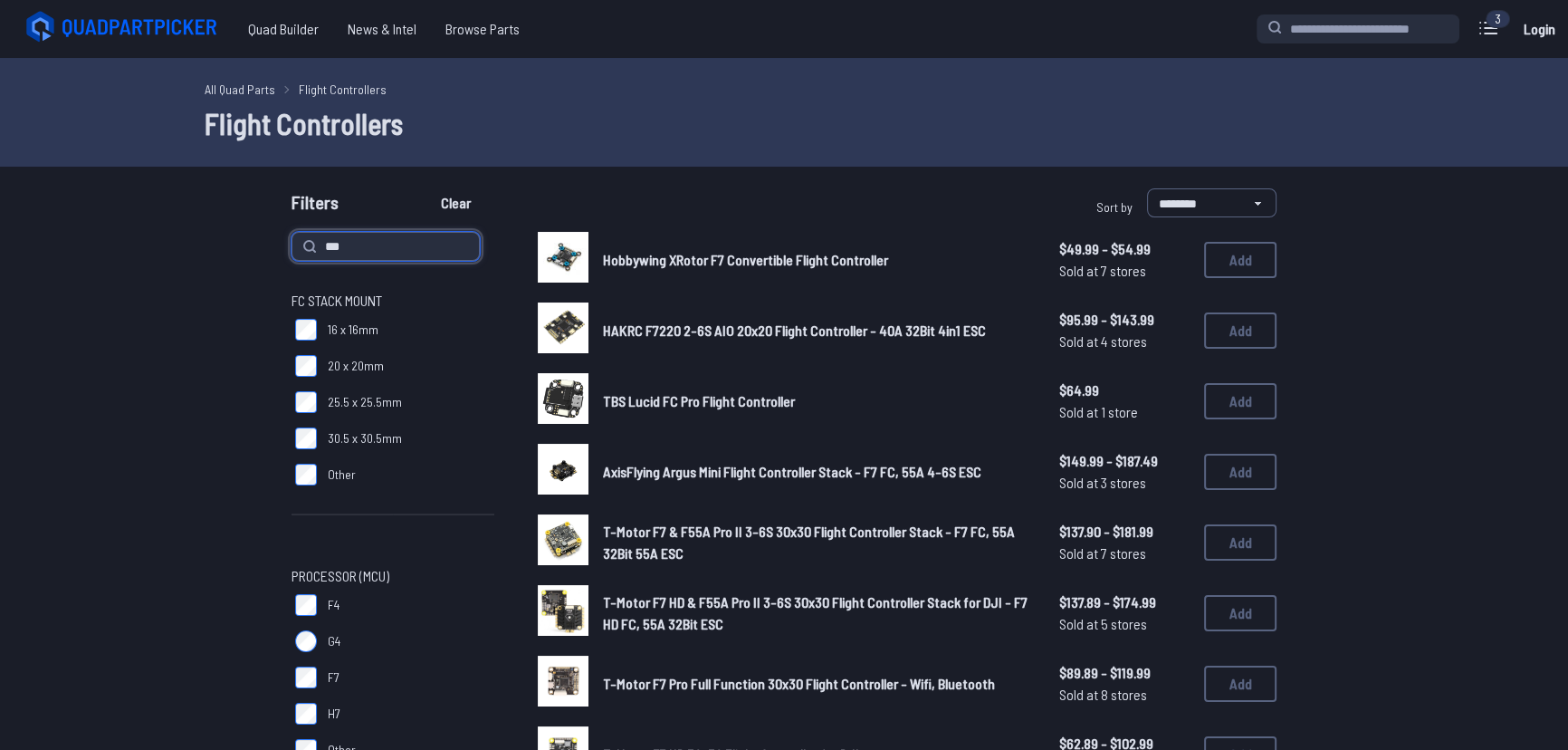 type on "***" 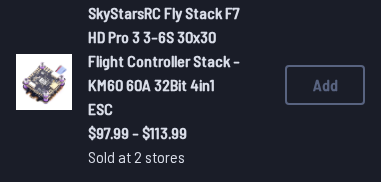 scroll, scrollTop: 778, scrollLeft: 0, axis: vertical 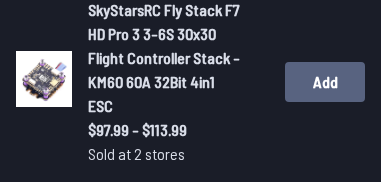 click on "Add" at bounding box center [325, 82] 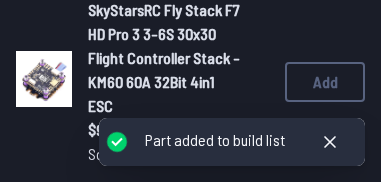 type 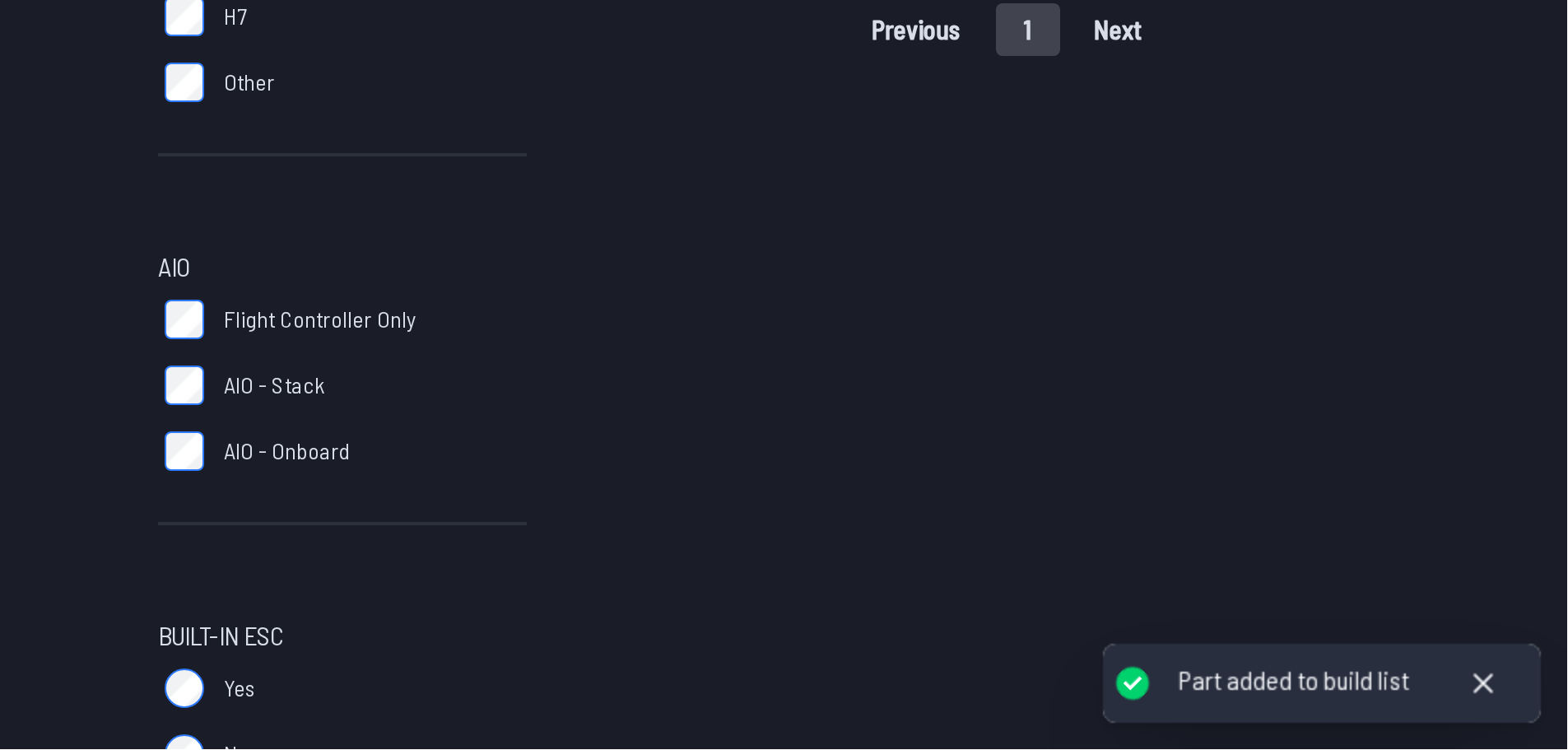 scroll, scrollTop: 641, scrollLeft: 0, axis: vertical 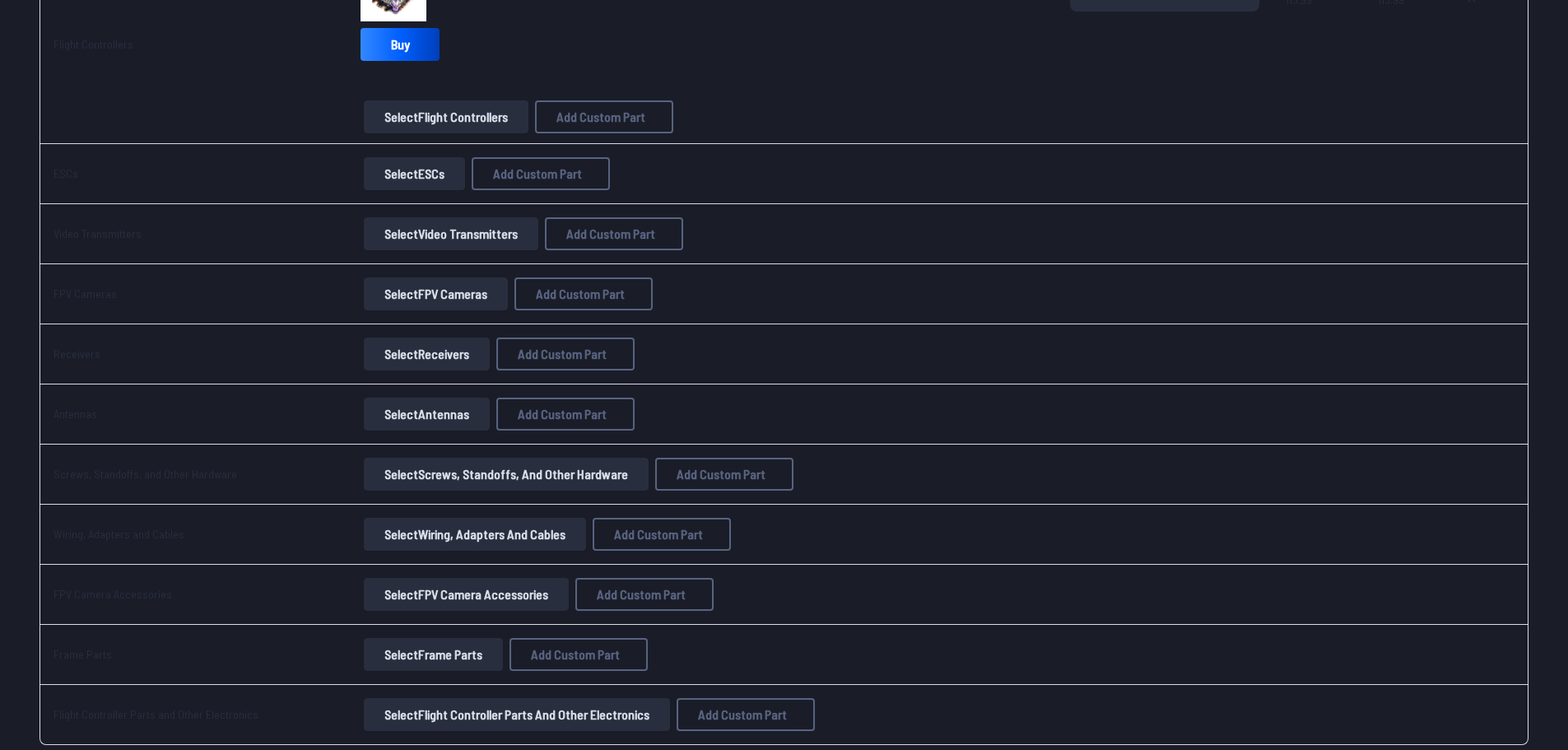 click on "Select  Video Transmitters" at bounding box center [451, 234] 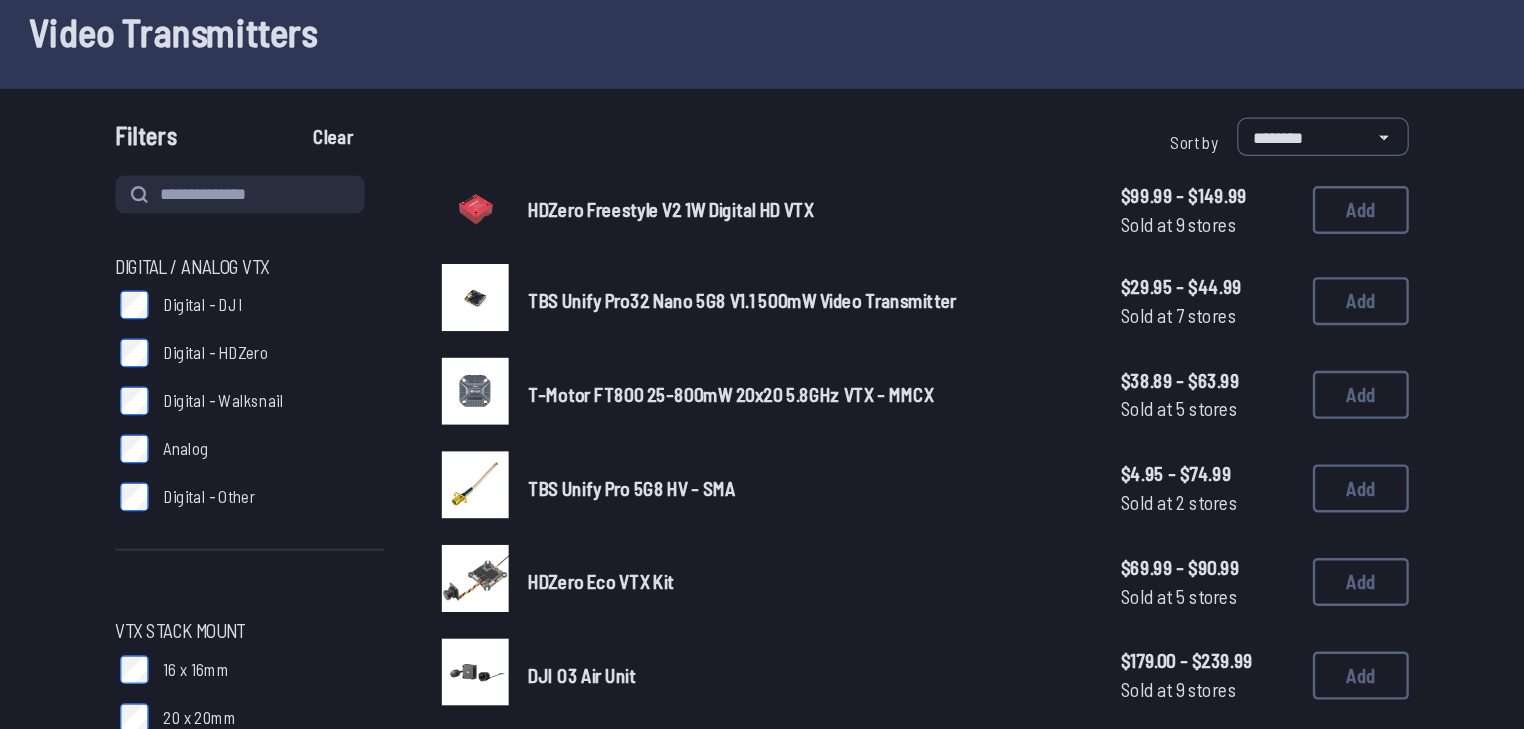 scroll, scrollTop: 110, scrollLeft: 0, axis: vertical 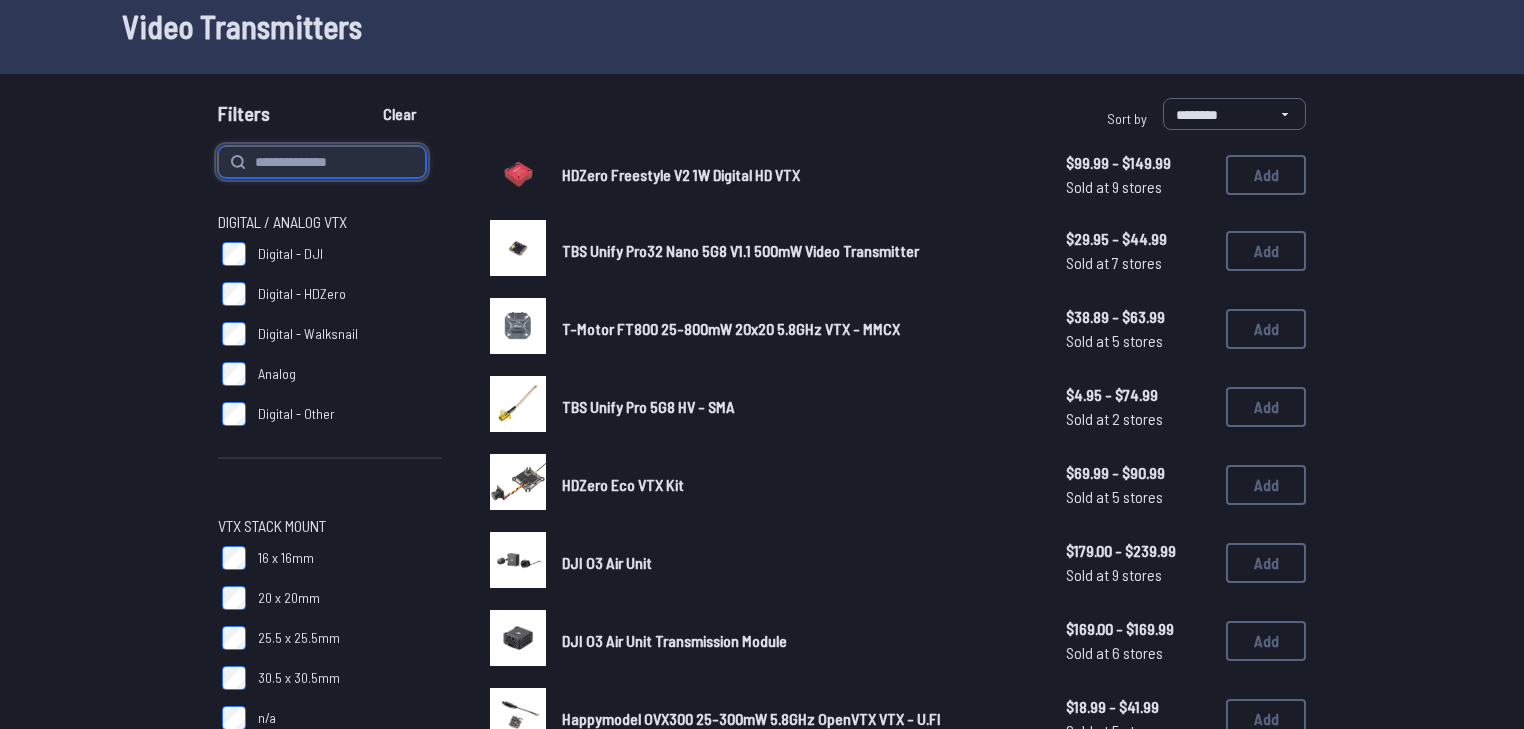 click at bounding box center (322, 162) 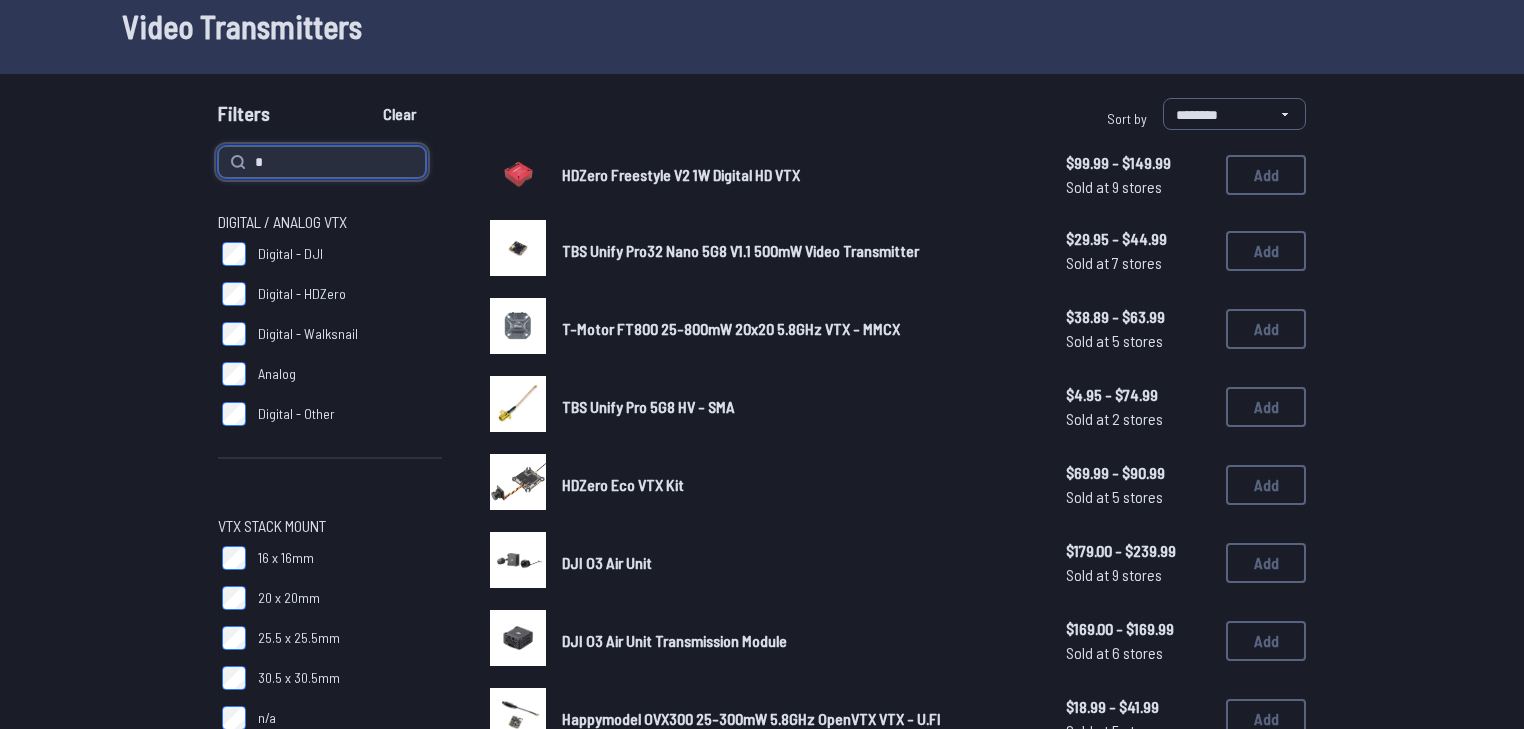 type on "*" 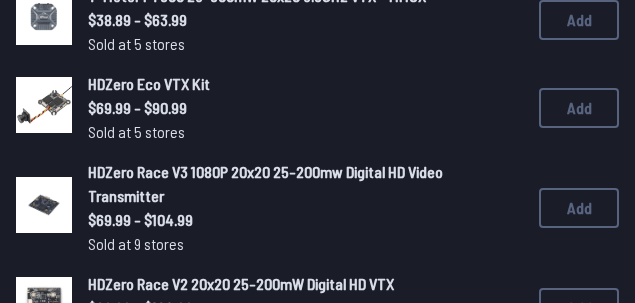 scroll, scrollTop: 210, scrollLeft: 0, axis: vertical 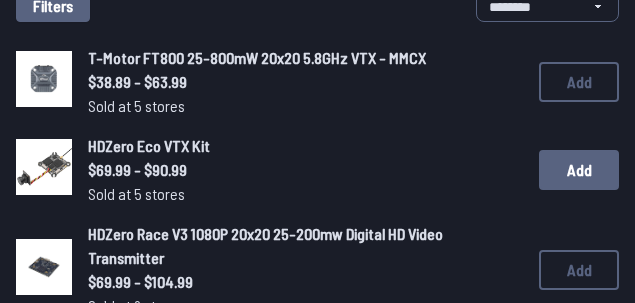 click on "Add" at bounding box center (579, 170) 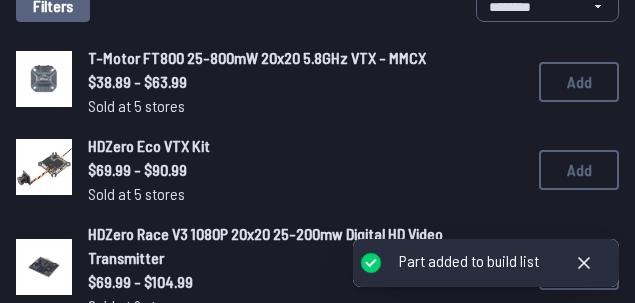 type 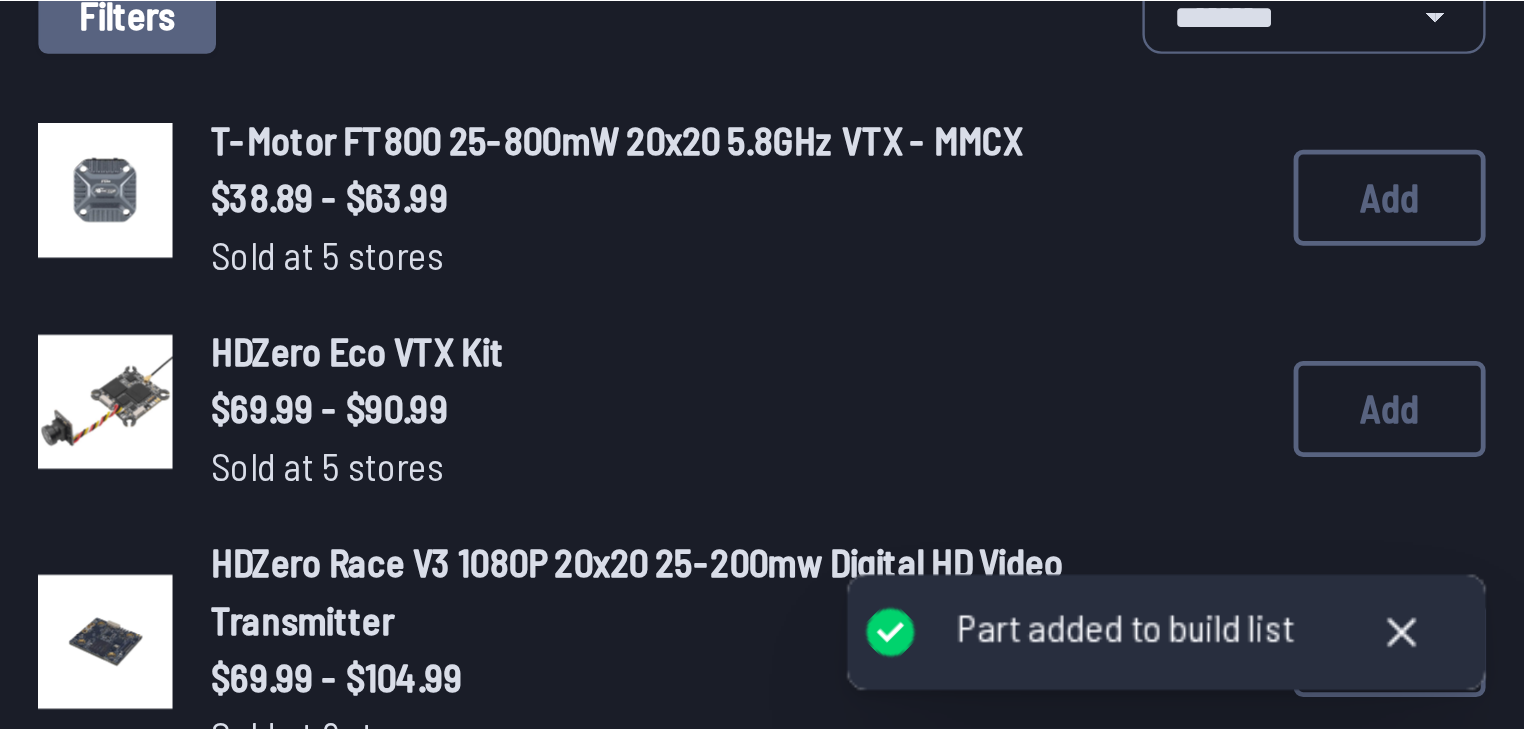 scroll, scrollTop: 210, scrollLeft: 0, axis: vertical 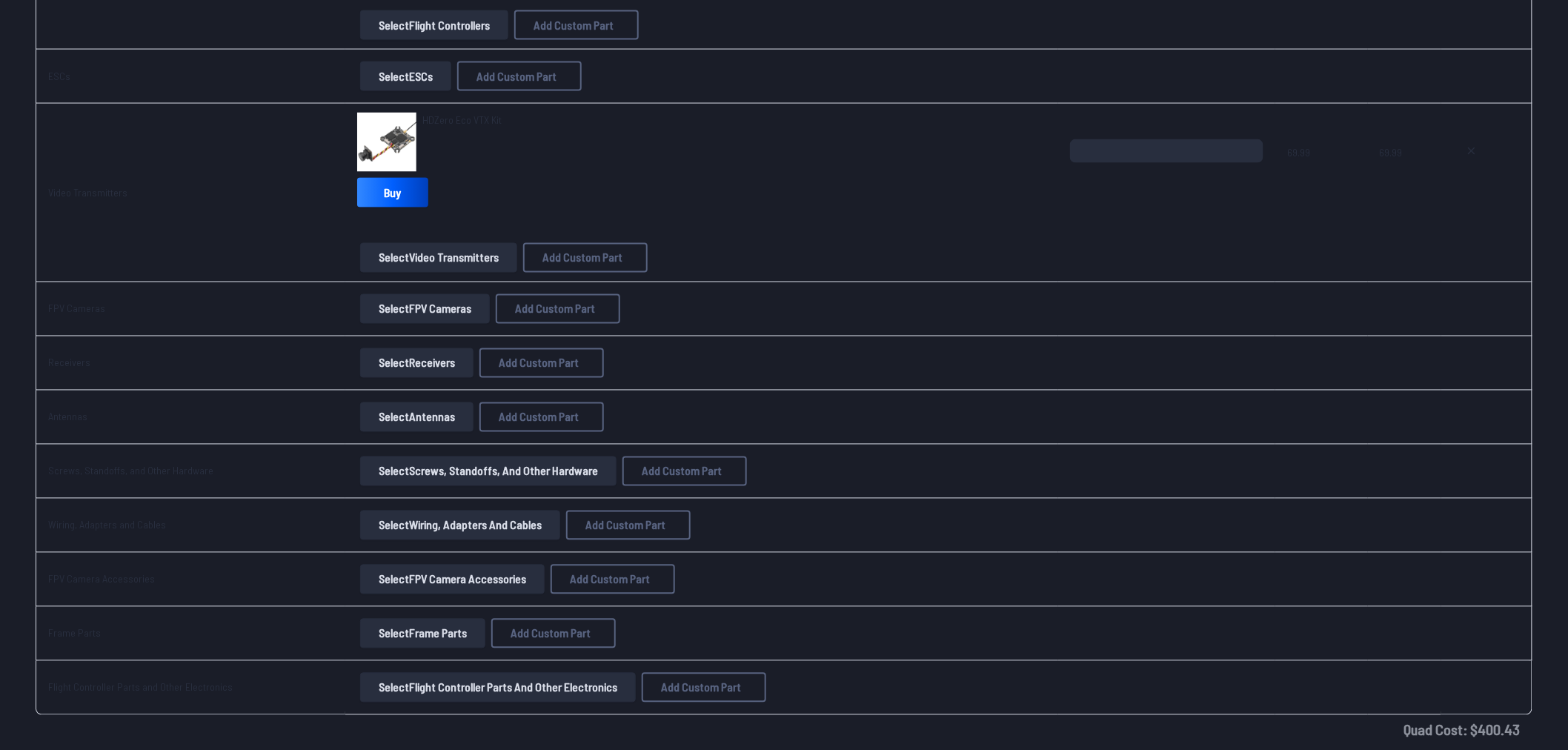 click on "Select  FPV Cameras" at bounding box center (425, 309) 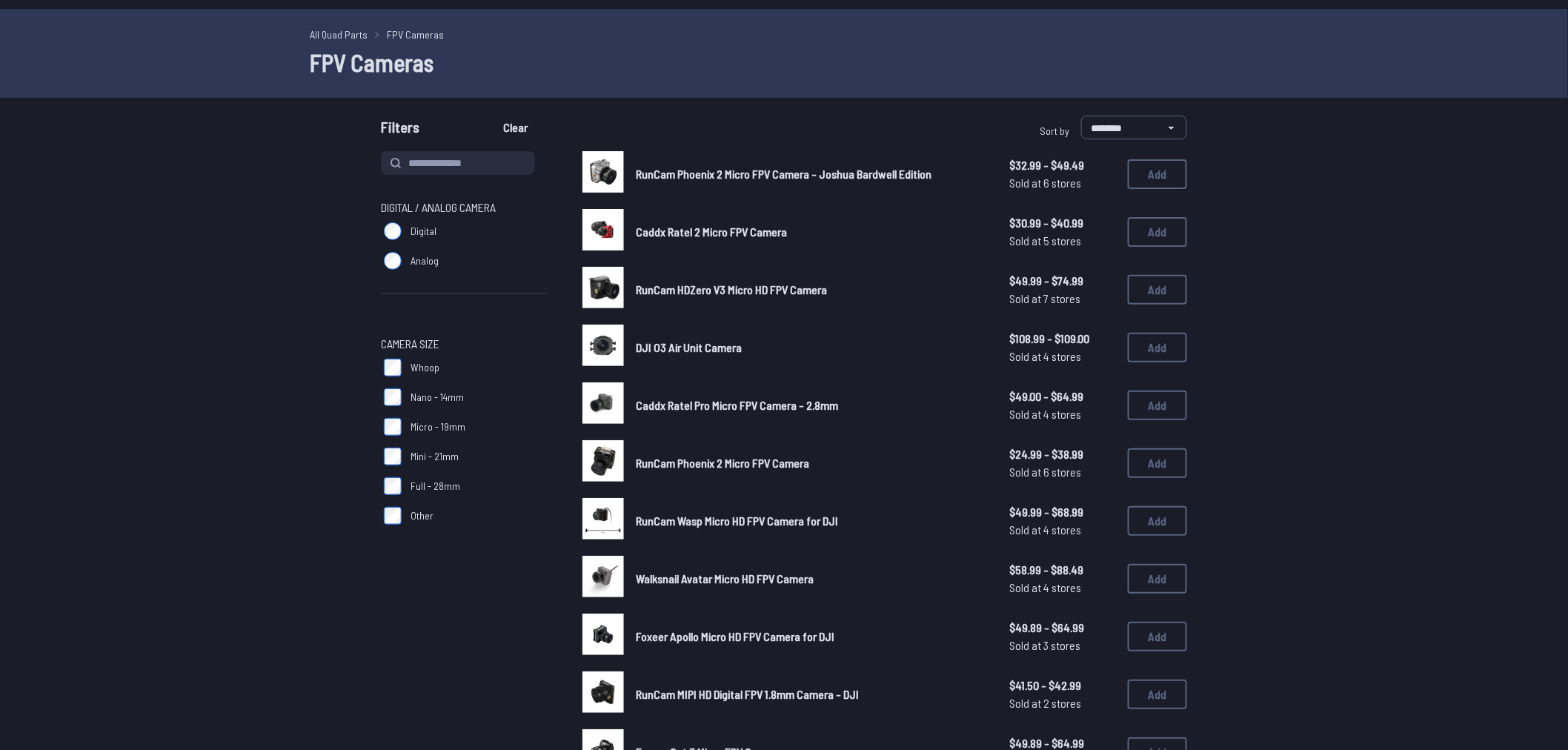 scroll, scrollTop: 0, scrollLeft: 0, axis: both 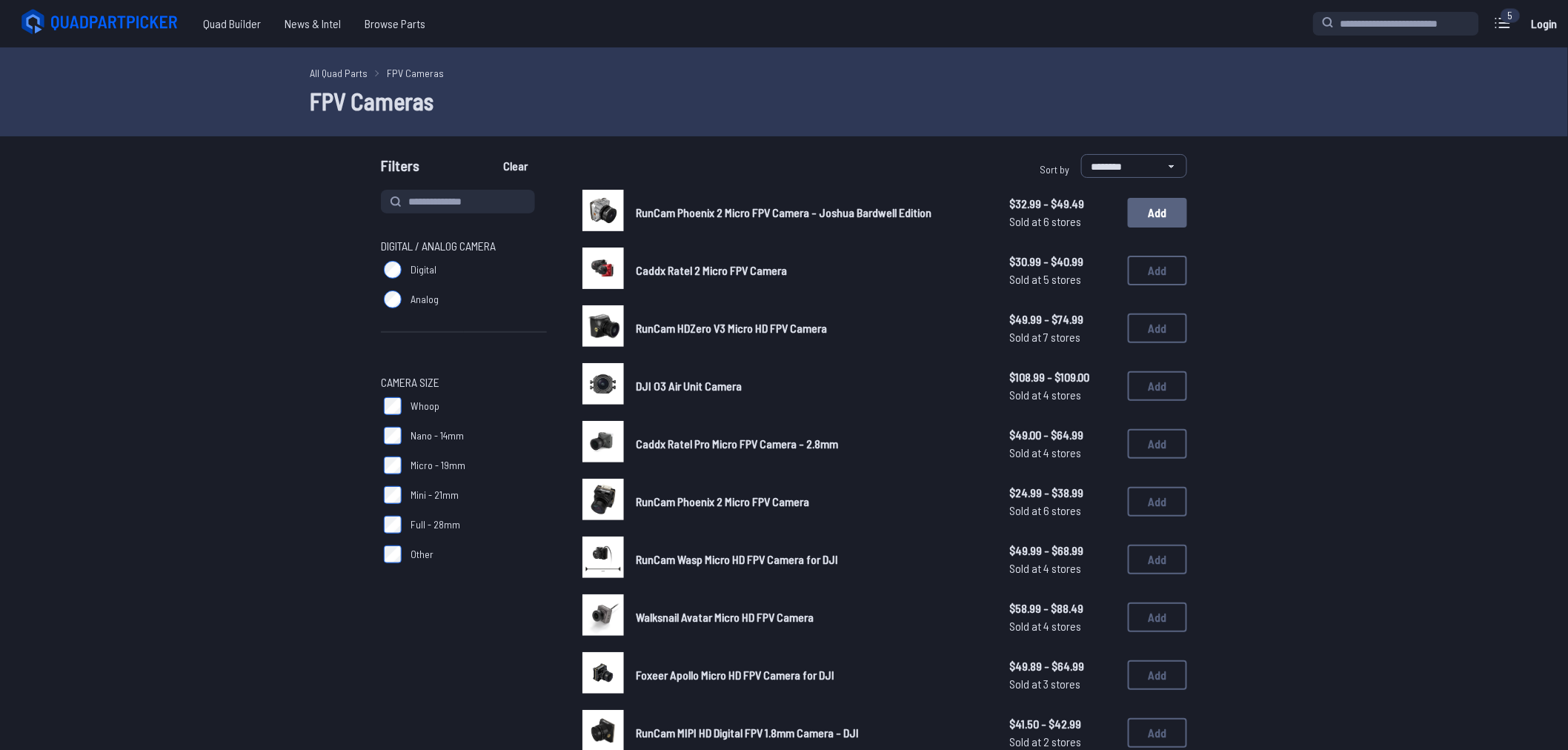 click on "Add" at bounding box center (1157, 213) 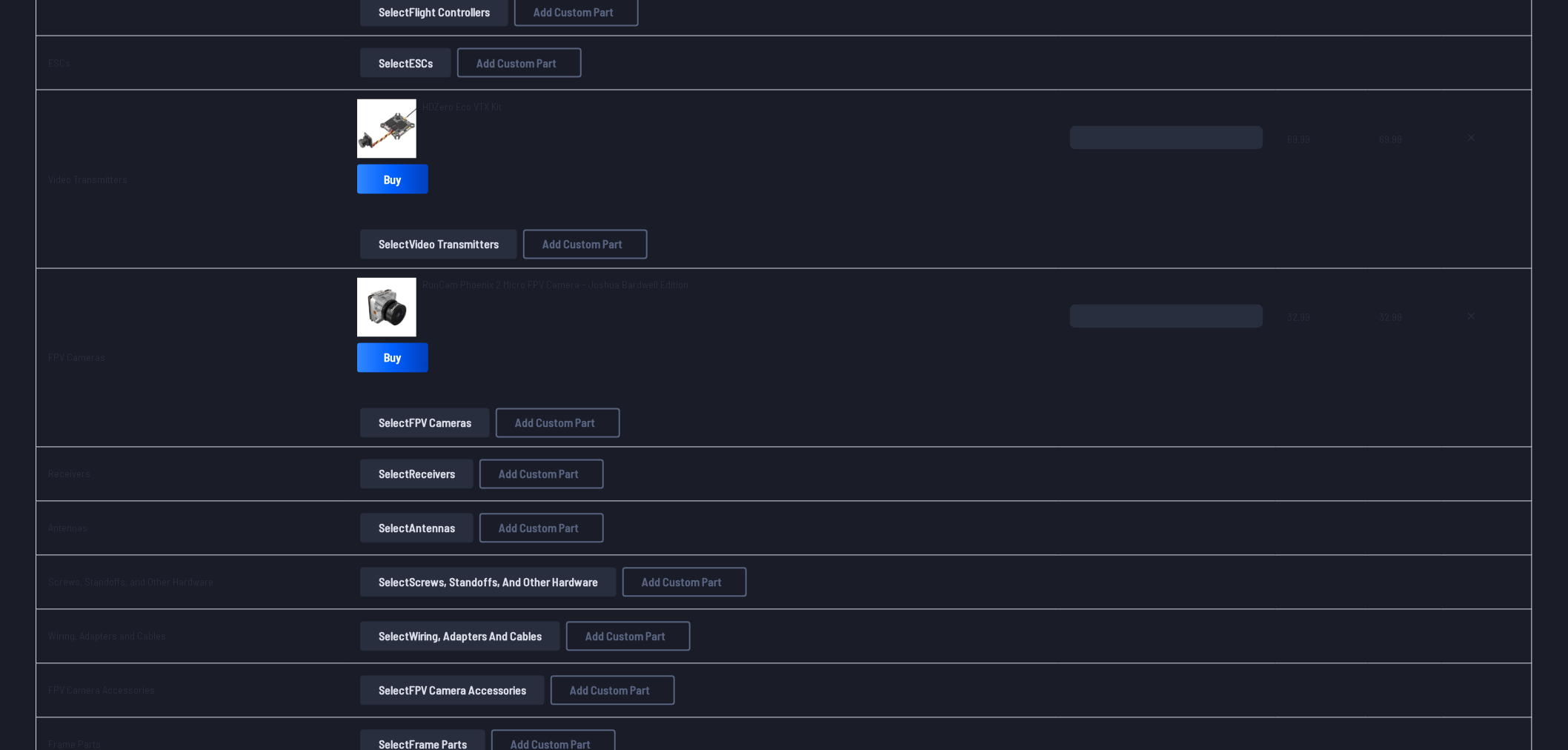 scroll, scrollTop: 960, scrollLeft: 0, axis: vertical 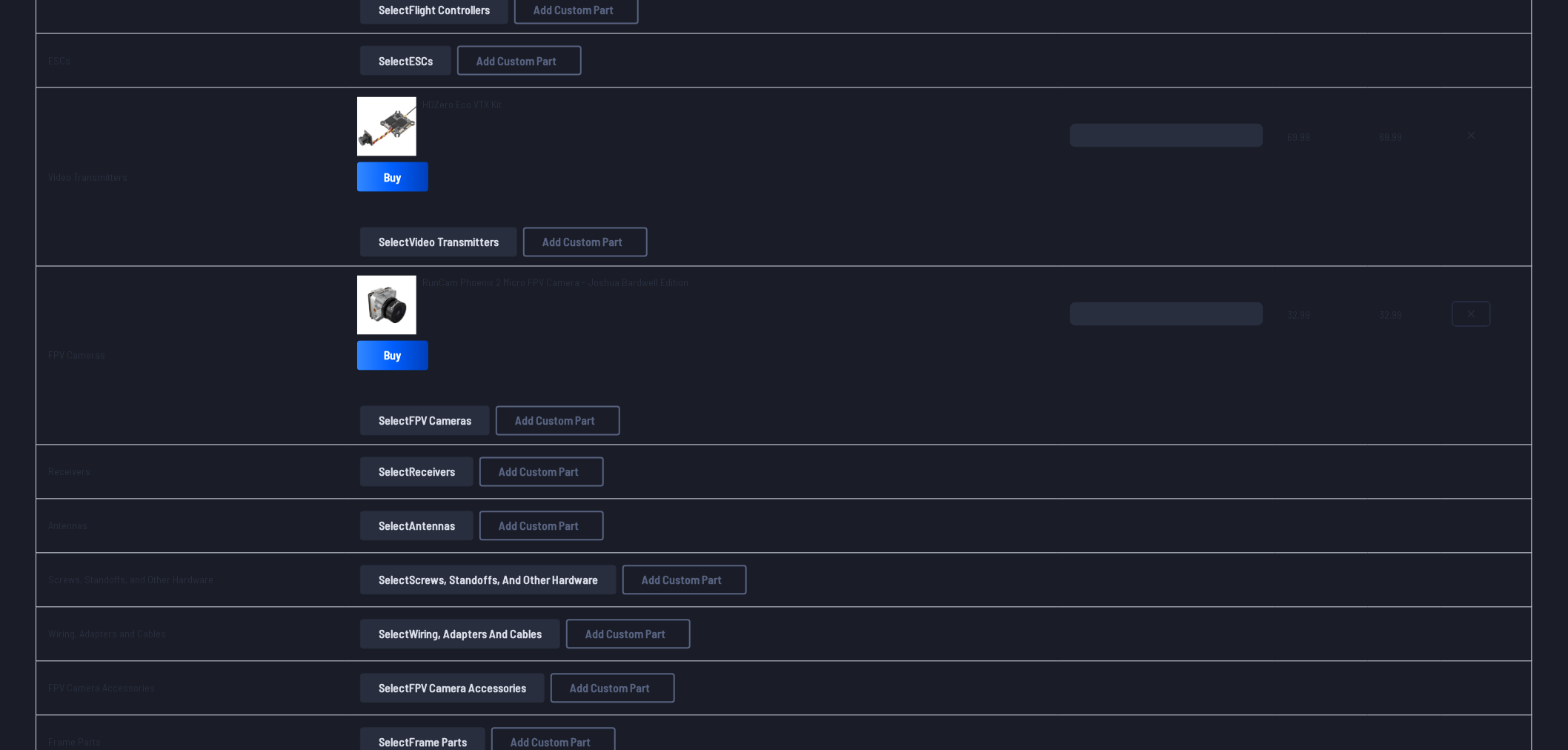 click 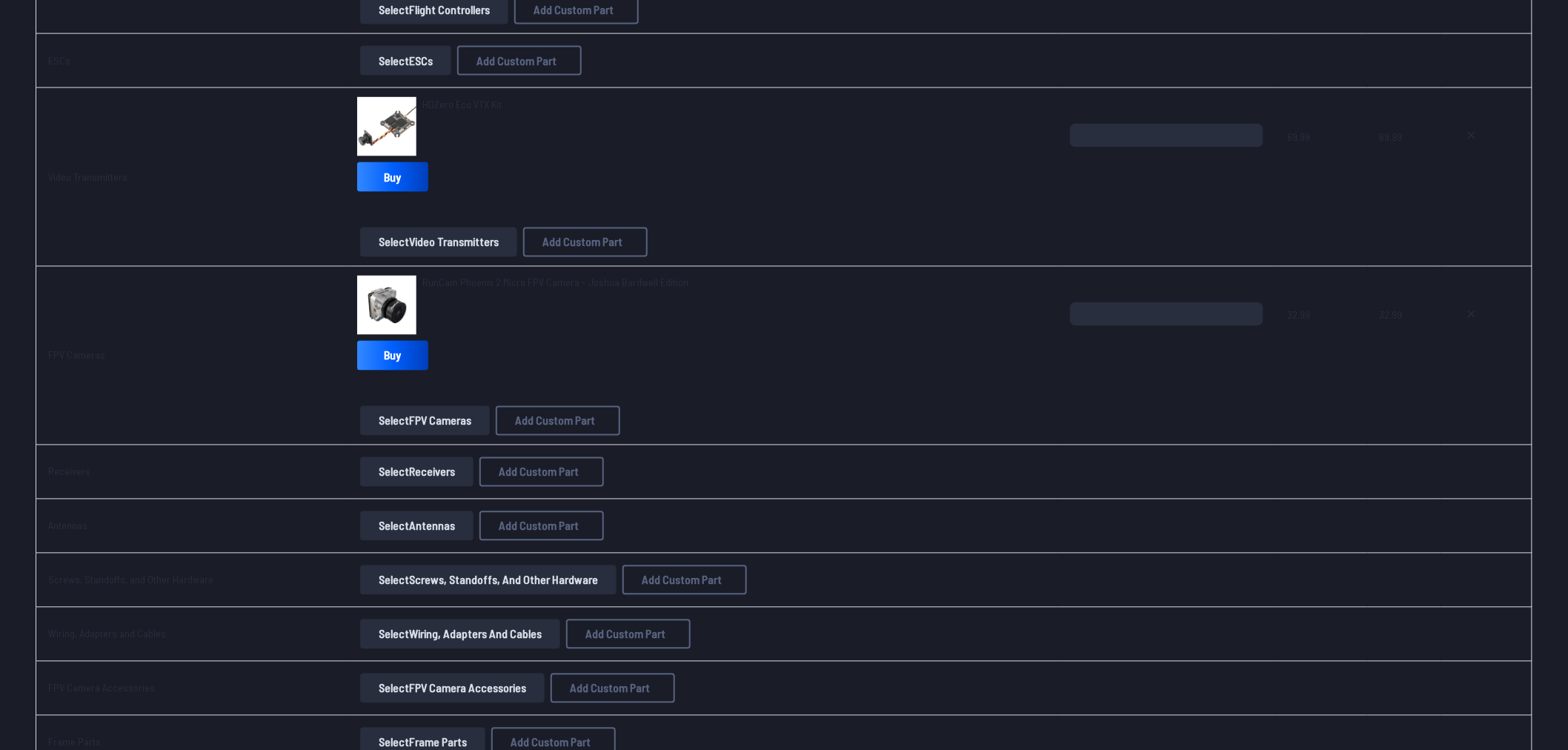 type on "**********" 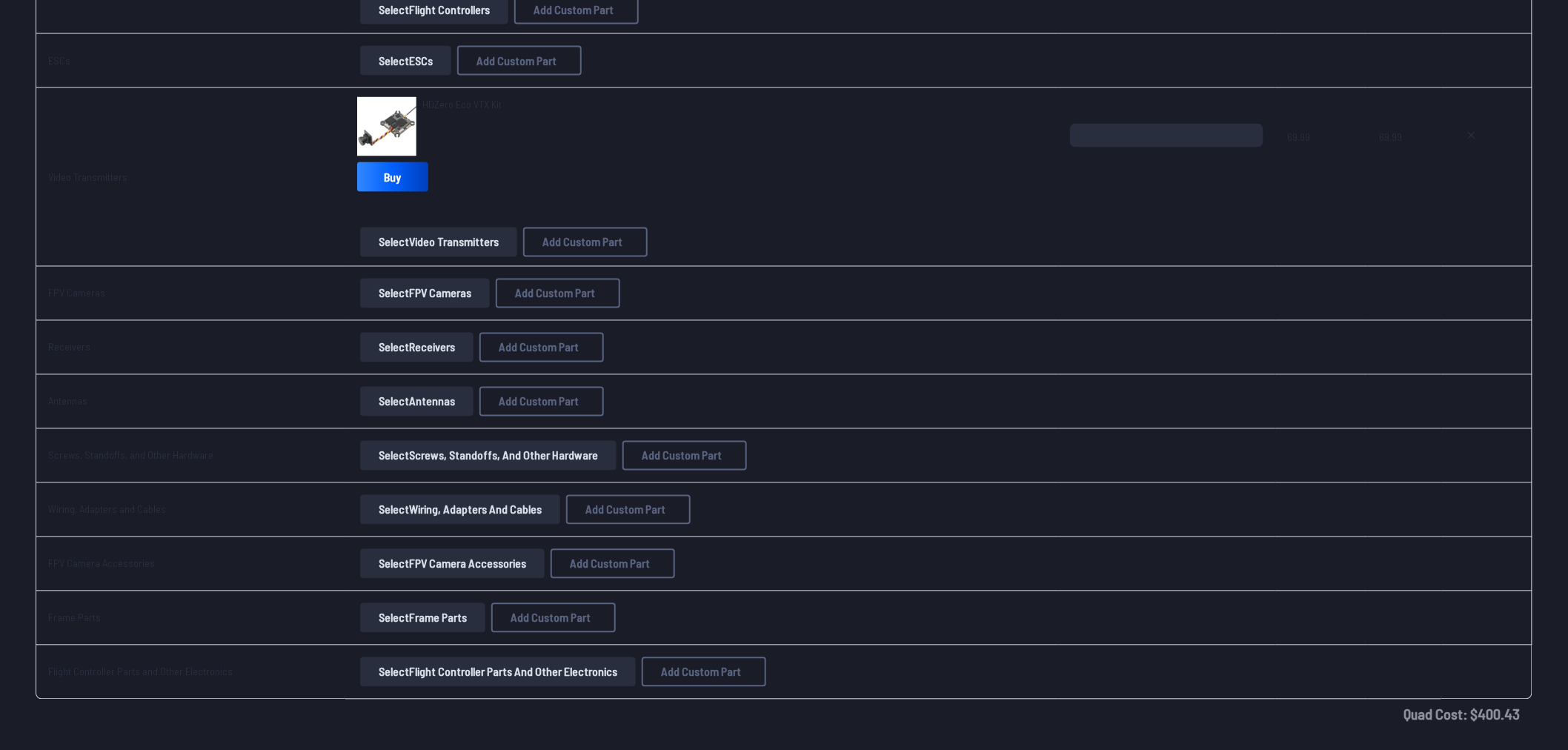click on "Select  Receivers" at bounding box center (416, 348) 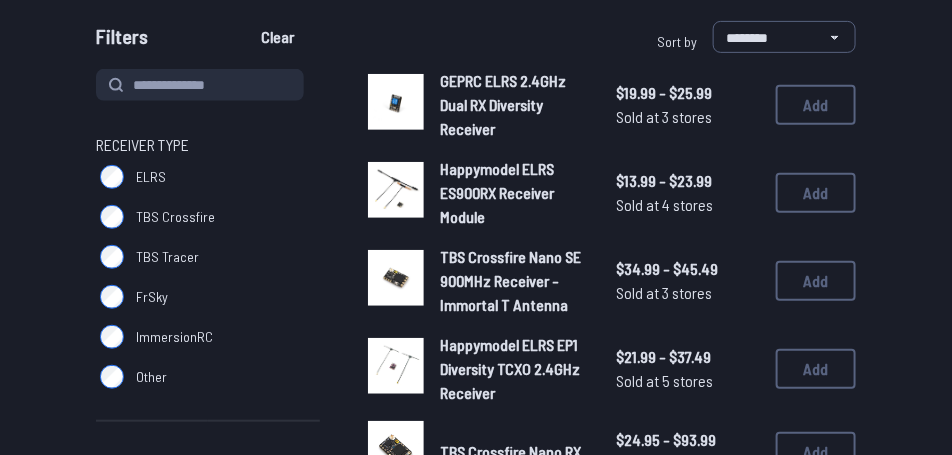 scroll, scrollTop: 166, scrollLeft: 0, axis: vertical 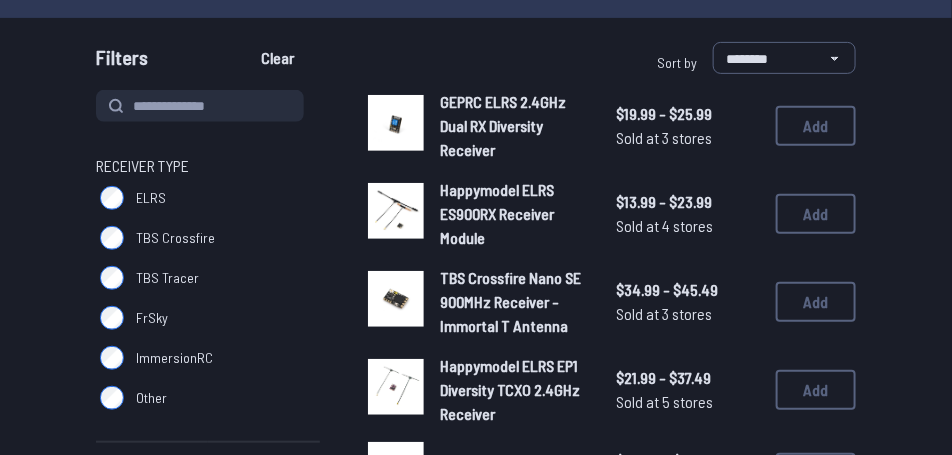 click on "GEPRC ELRS 2.4GHz Dual RX Diversity Receiver" at bounding box center (503, 125) 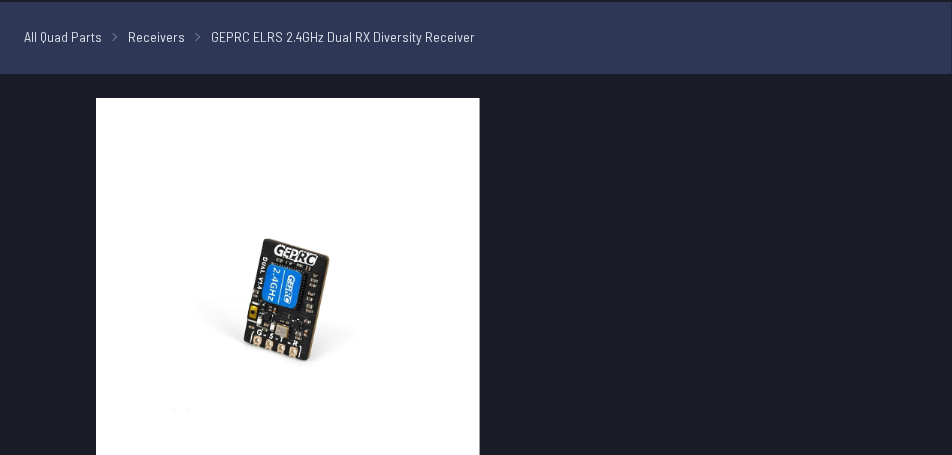 scroll, scrollTop: 0, scrollLeft: 0, axis: both 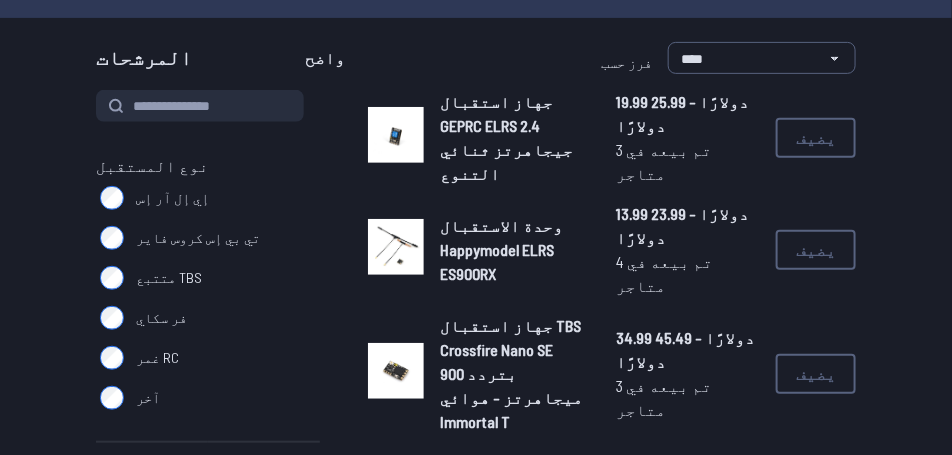 click on "نوع المستقبل إي إل آر إس تي بي إس كروس فاير متتبع TBS فر سكاي غمر RC آخر جهاز استقبال متوافق مع قانون الدفاع الوطني (نسخة تجريبية) نعم لا جهاز استقبال GEPRC ELRS 2.4 جيجاهرتز ثنائي التنوع 19.99 دولارًا - 25.99 دولارًا تم بيعه في 3 متاجر 19.99 دولارًا - 25.99 دولارًا تم بيعه في 3 متاجر يضيف وحدة الاستقبال Happymodel ELRS ES900RX 13.99 دولارًا - 23.99 دولارًا تم بيعه في 4 متاجر 13.99 دولارًا - 23.99 دولارًا تم بيعه في 4 متاجر يضيف جهاز استقبال TBS Crossfire Nano SE بتردد 900 ميجاهرتز - هوائي Immortal T 34.99 دولارًا - 45.49 دولارًا تم بيعه في 3 متاجر 34.99 دولارًا - 45.49 دولارًا تم بيعه في 3 متاجر يضيف 21.99 دولارًا - 37.49 دولارًا يضيف يضيف 1 2 3" at bounding box center [476, 1302] 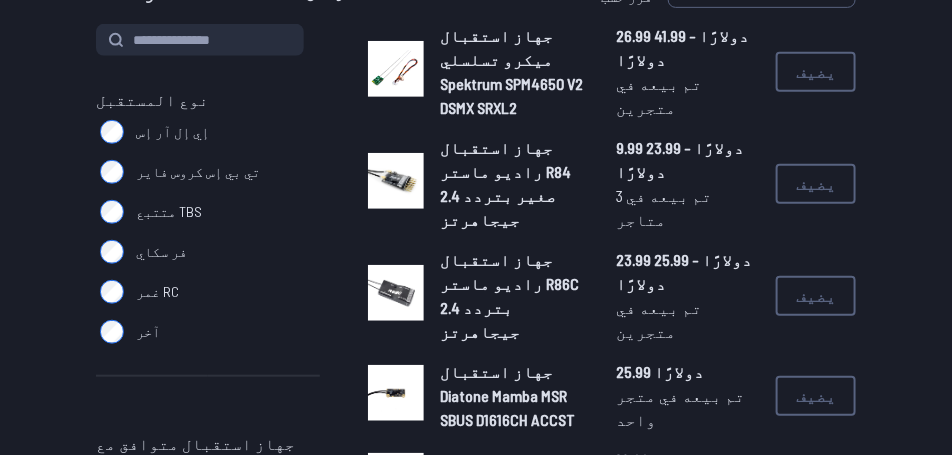 scroll, scrollTop: 250, scrollLeft: 0, axis: vertical 